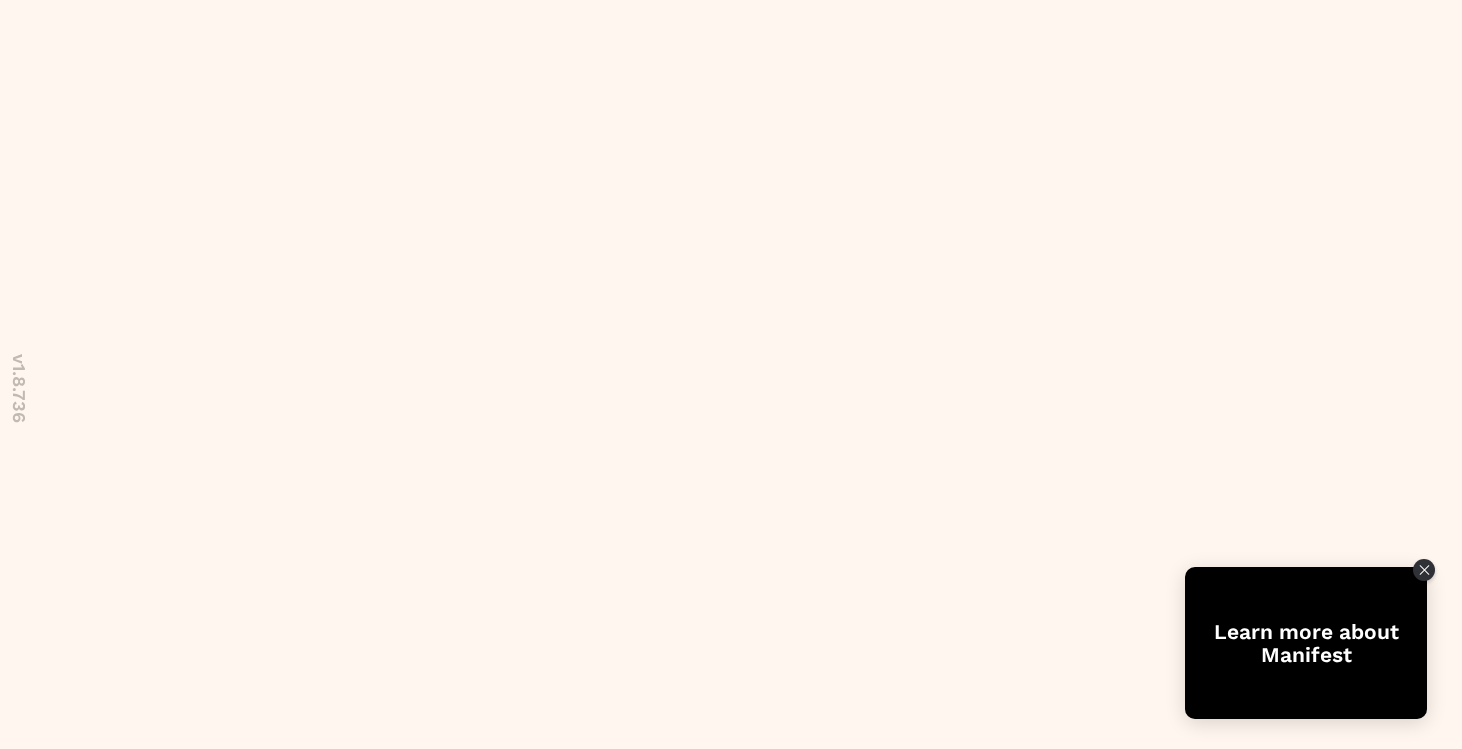 scroll, scrollTop: 0, scrollLeft: 0, axis: both 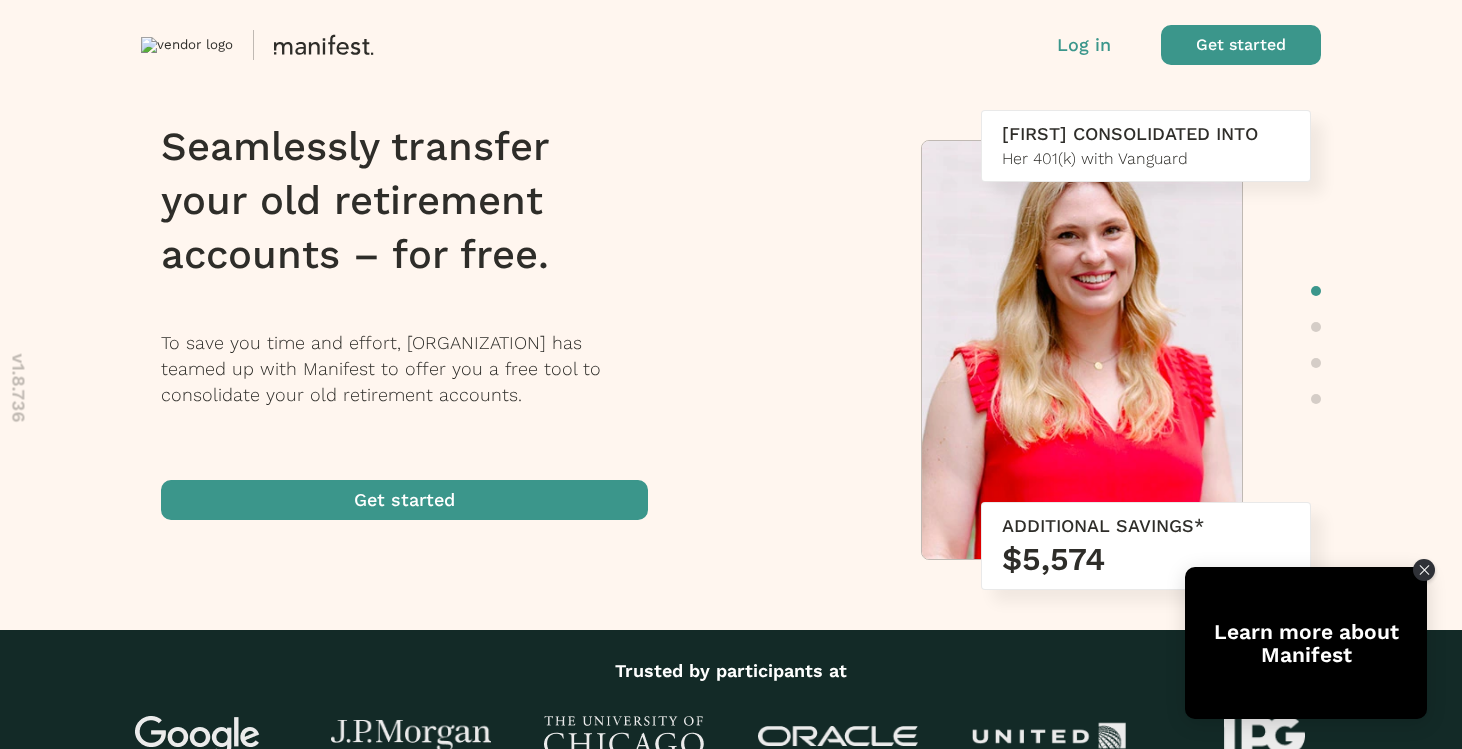 click at bounding box center (1241, 45) 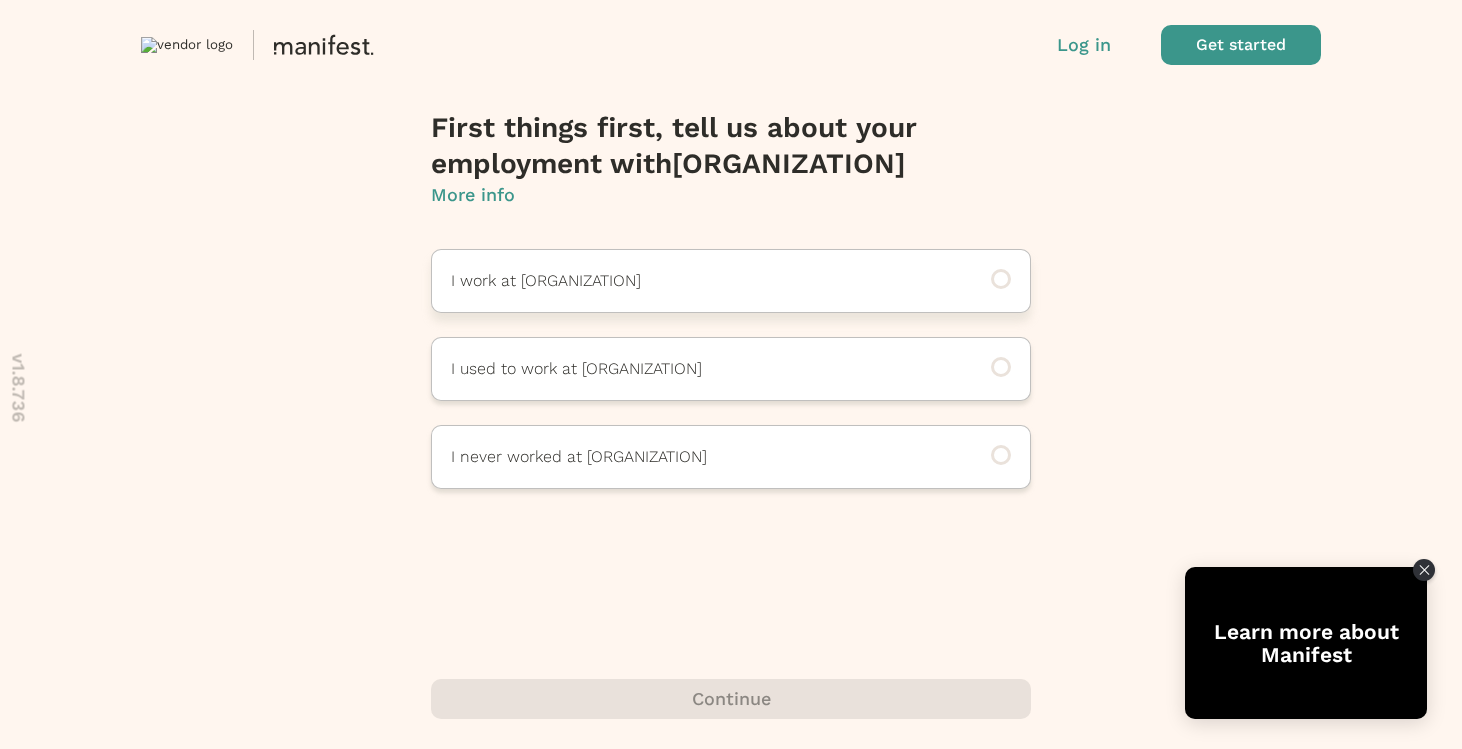 click on "I work at Rainforest Action Network" at bounding box center [703, 281] 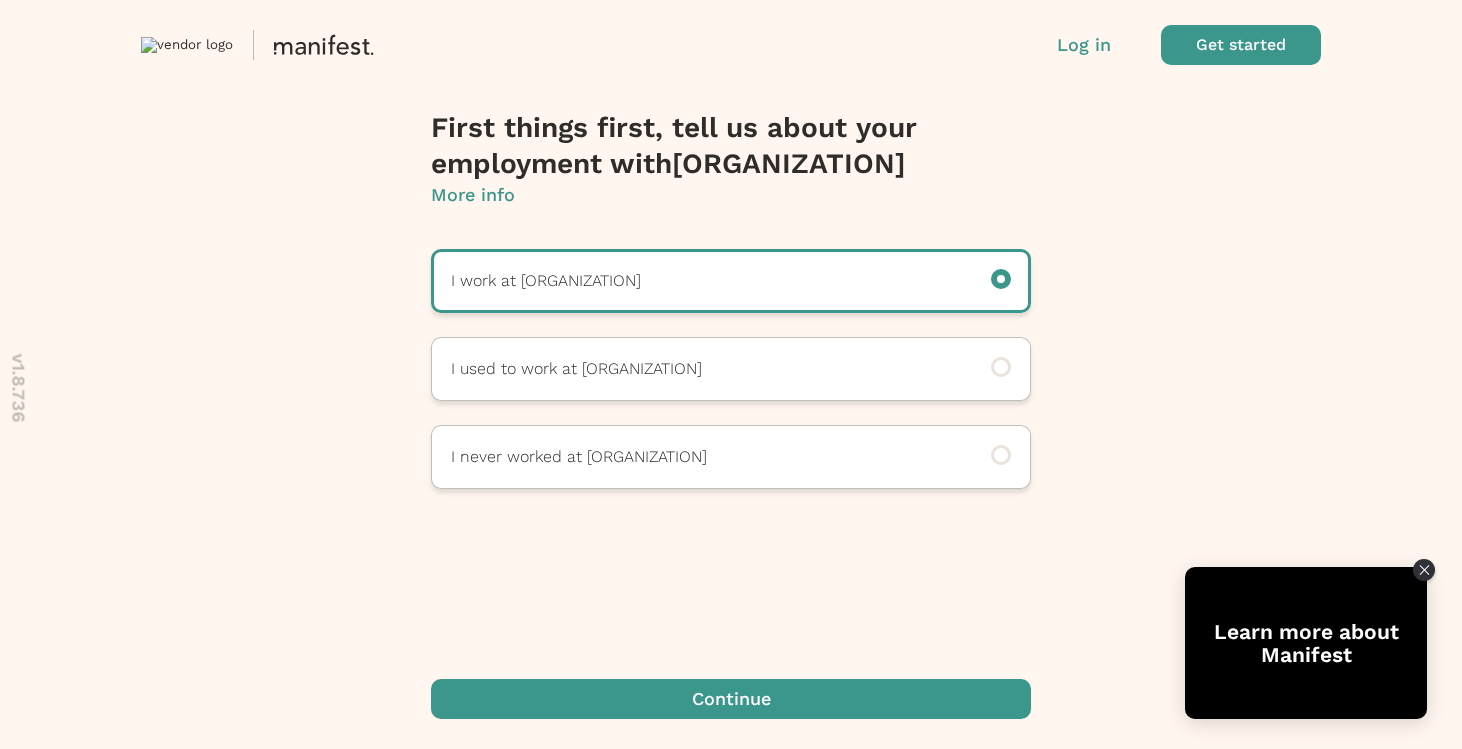 click at bounding box center [731, 699] 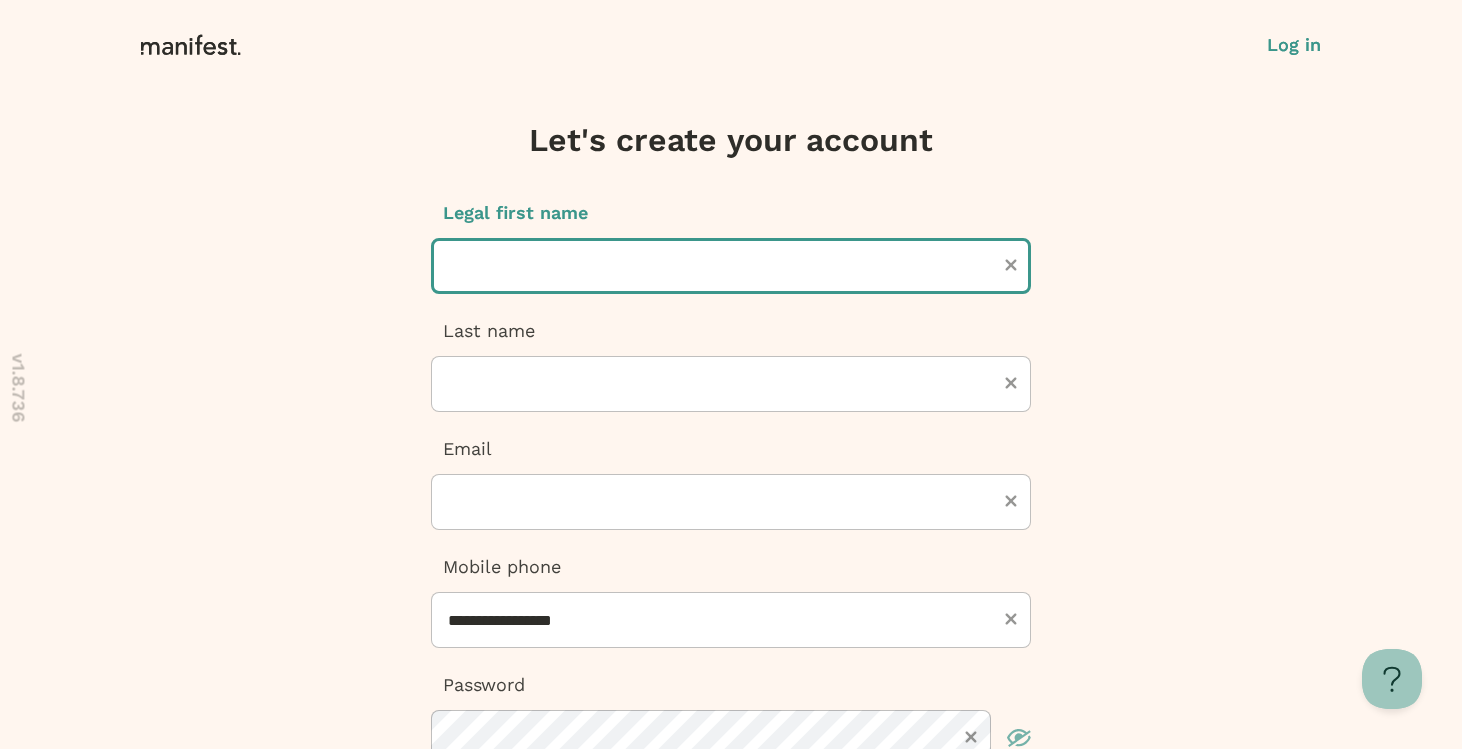 click at bounding box center (731, 266) 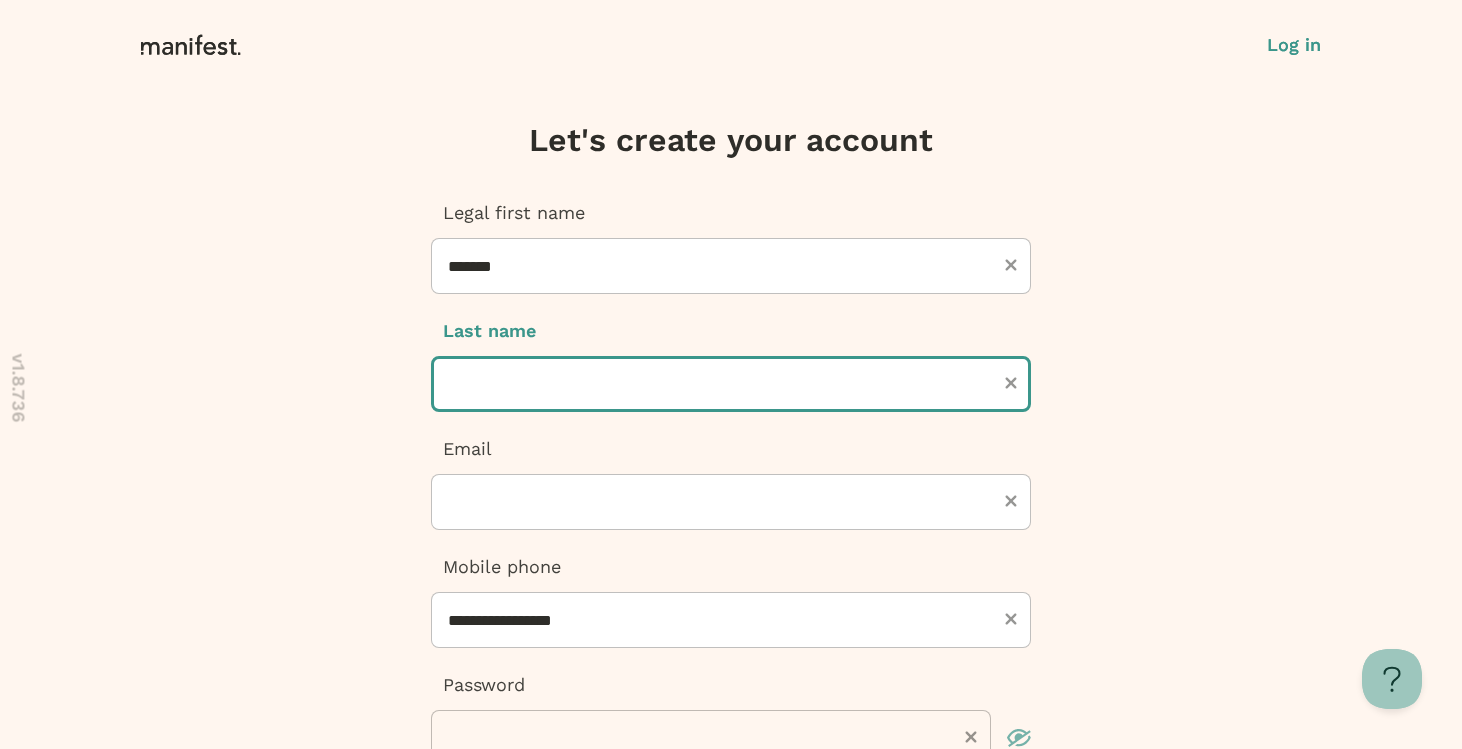 click at bounding box center (731, 384) 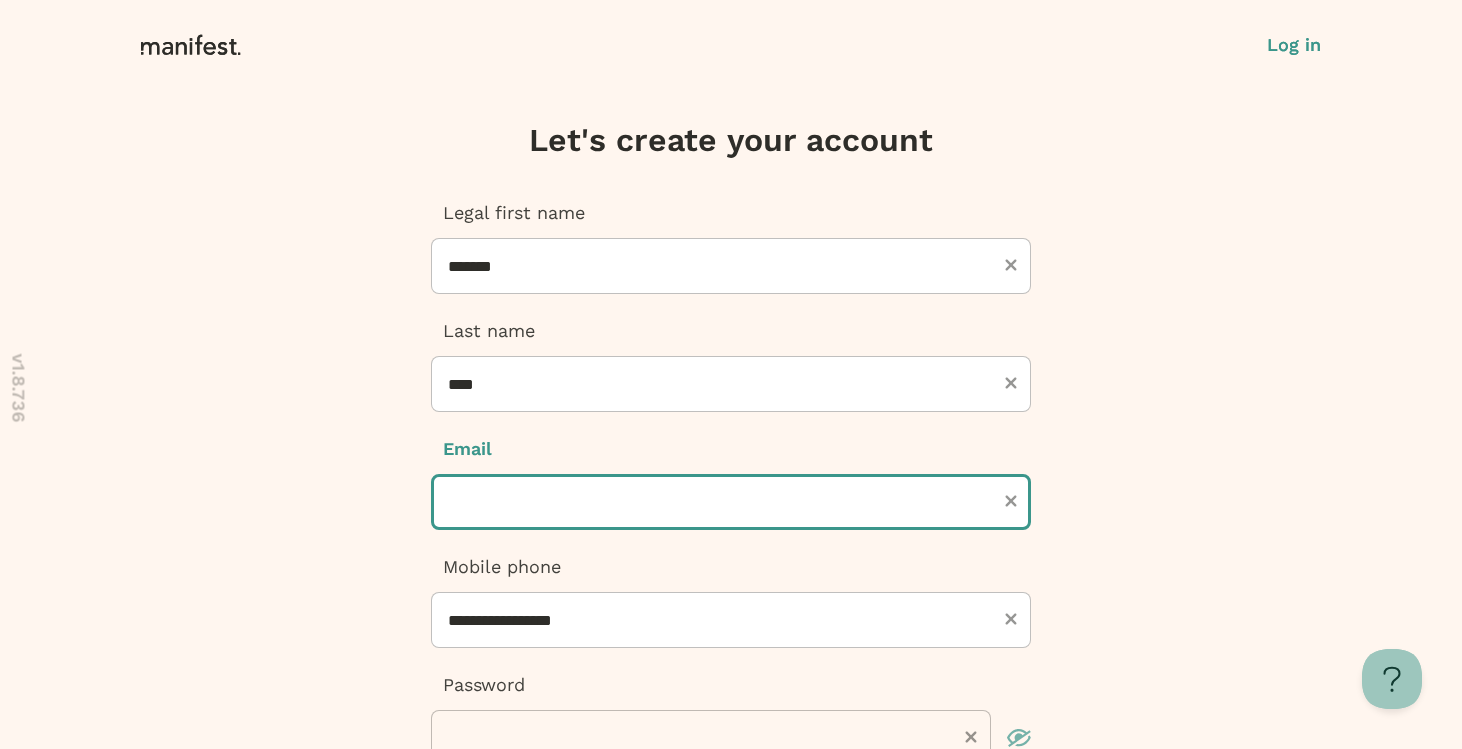 click at bounding box center (731, 502) 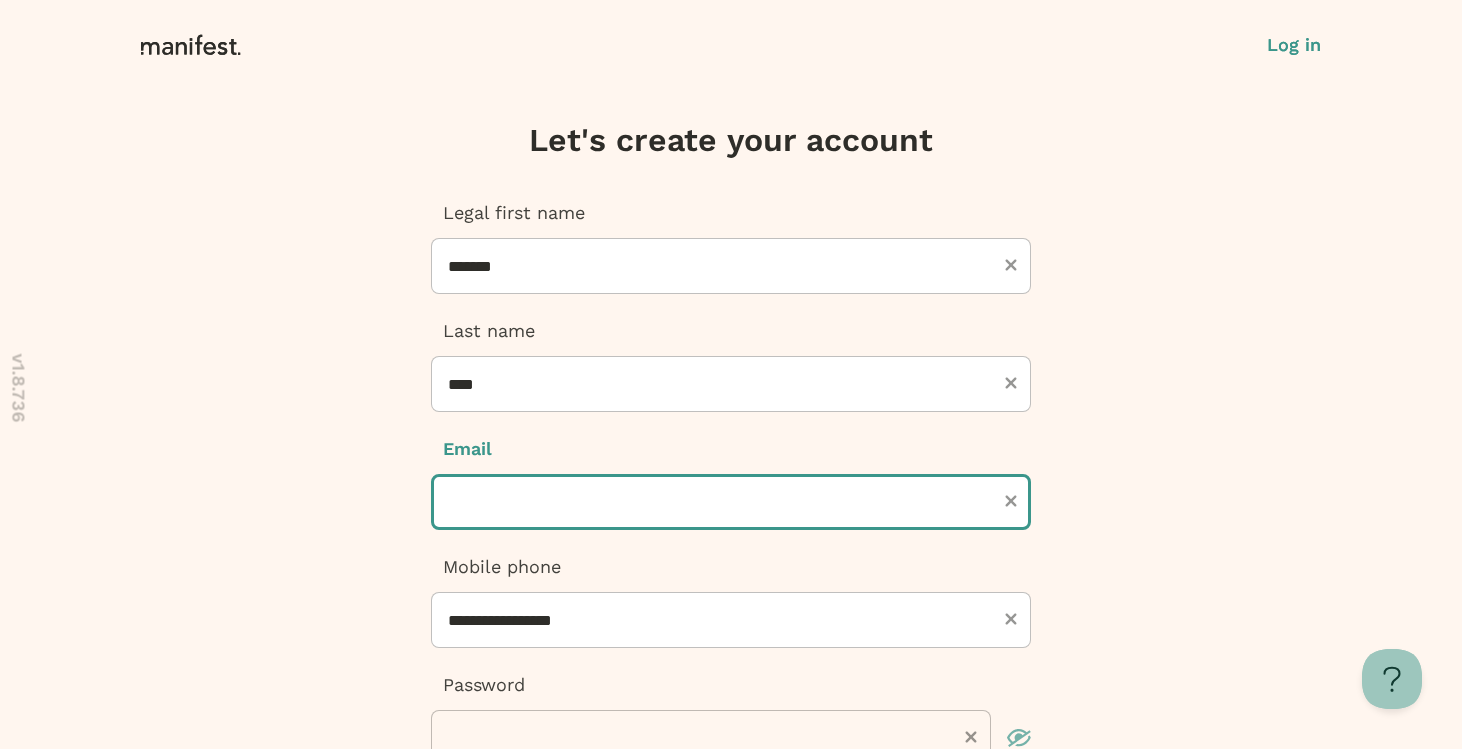type on "**********" 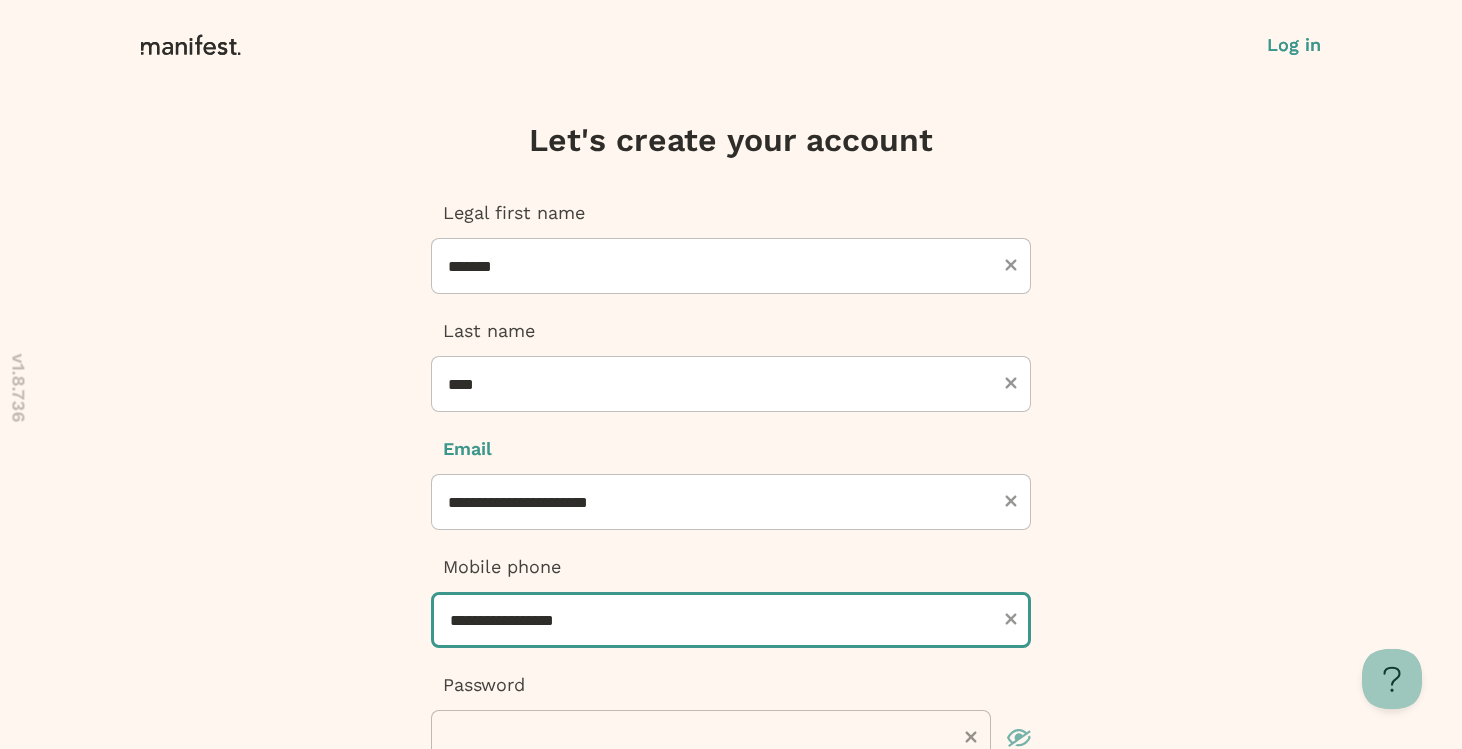 click on "**********" at bounding box center (731, 620) 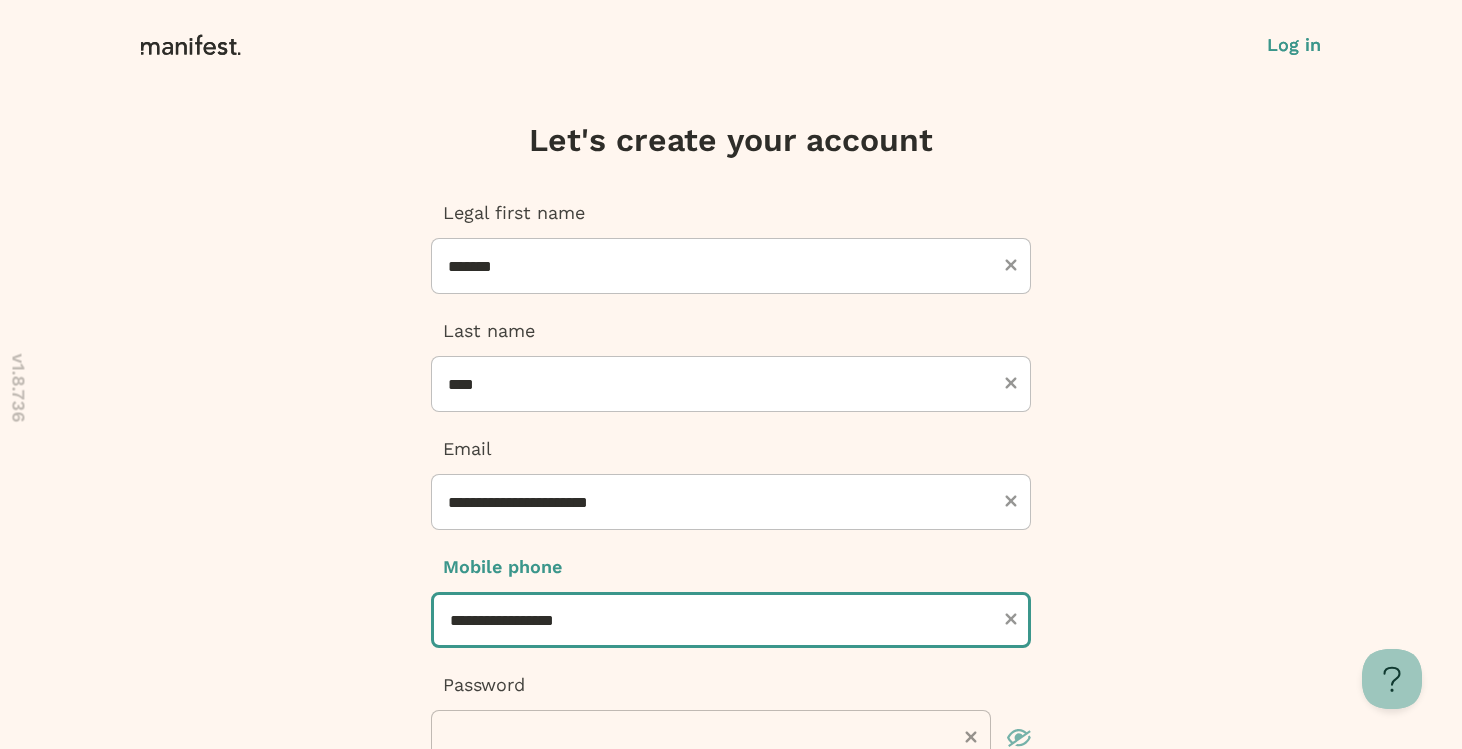 type on "***" 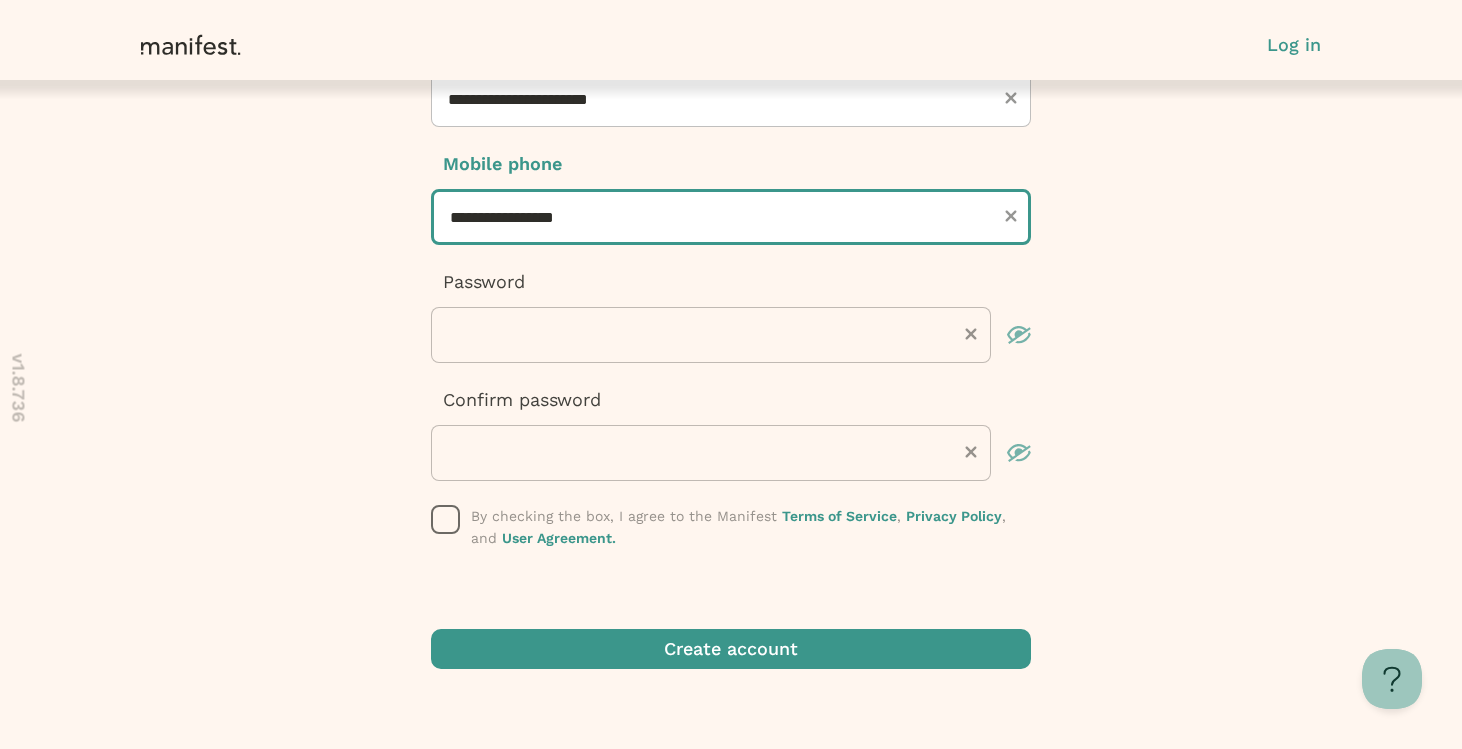 type on "**********" 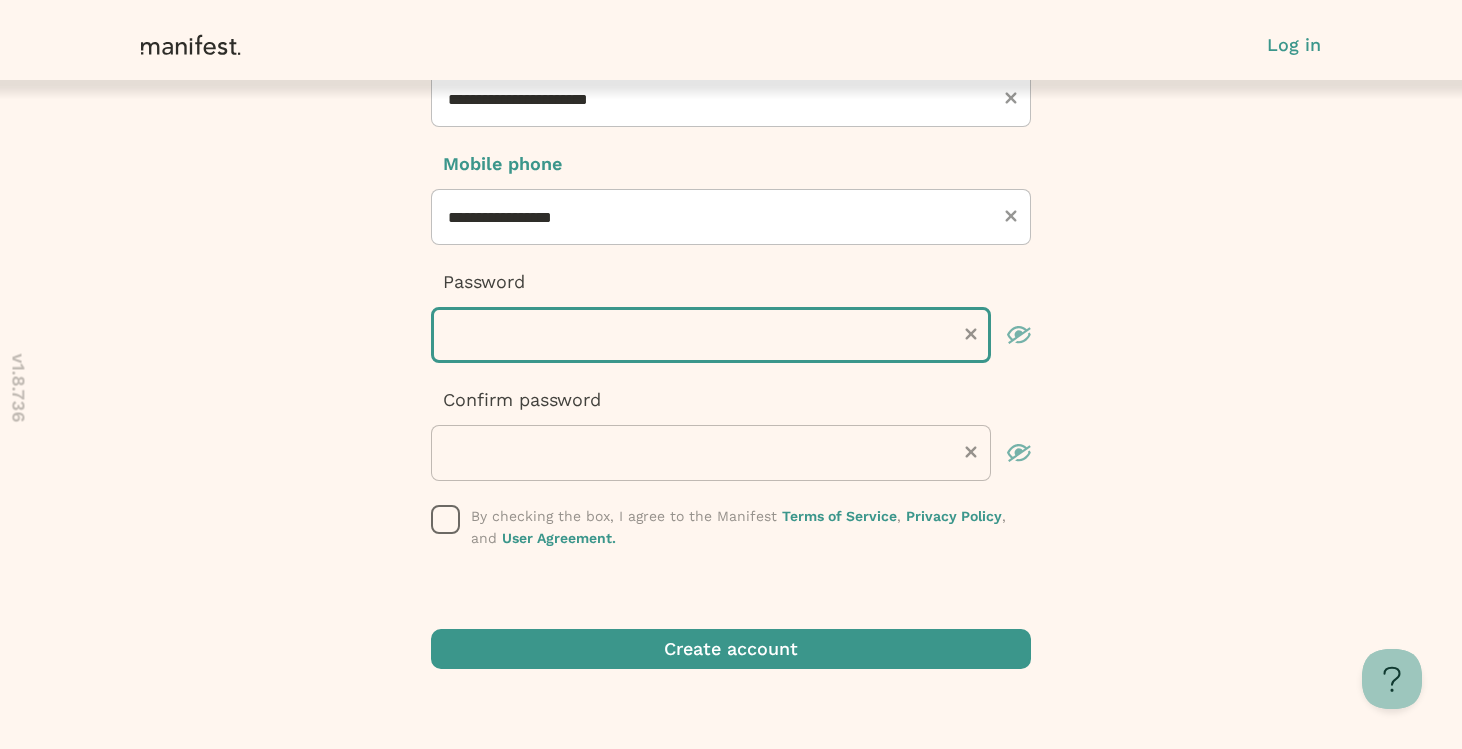 scroll, scrollTop: 403, scrollLeft: 0, axis: vertical 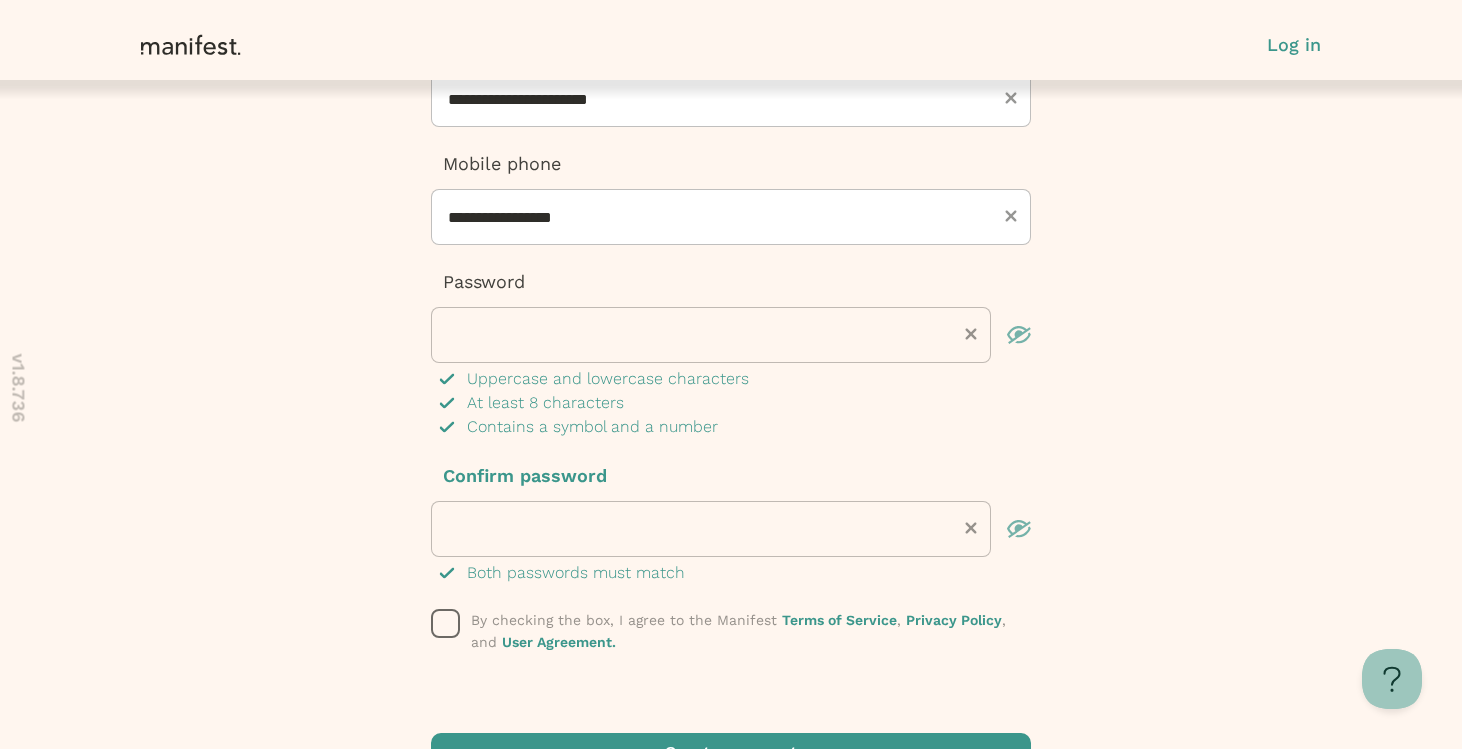 click 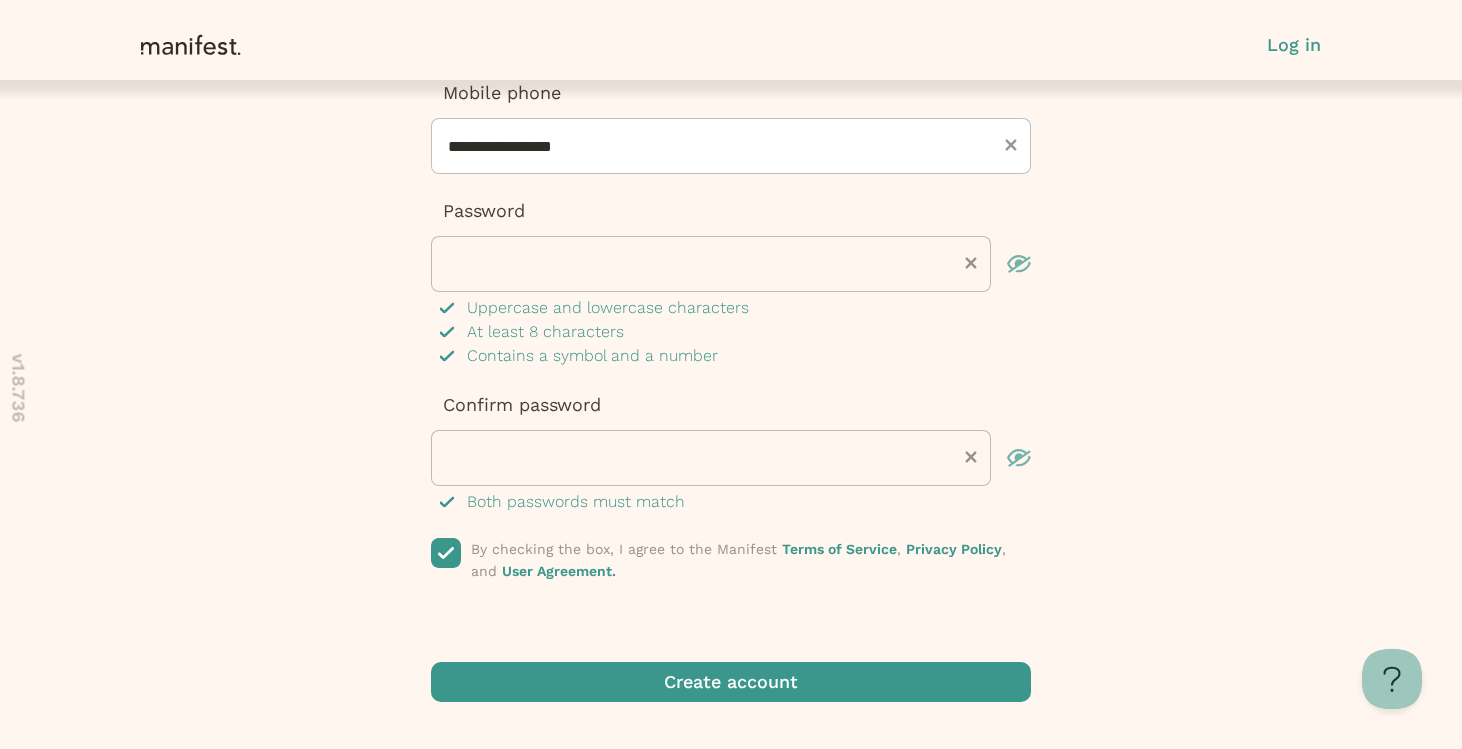 scroll, scrollTop: 485, scrollLeft: 0, axis: vertical 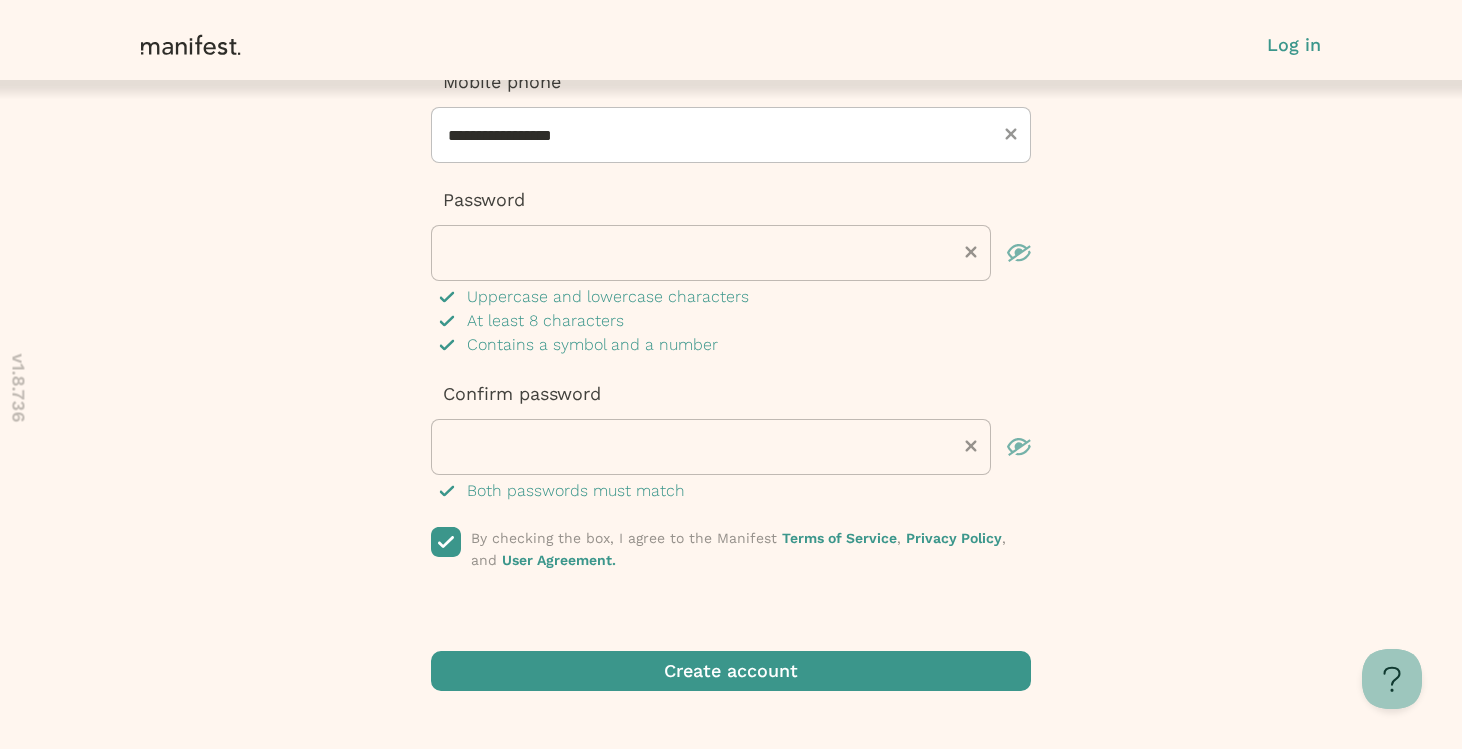 click on "**********" at bounding box center (731, 183) 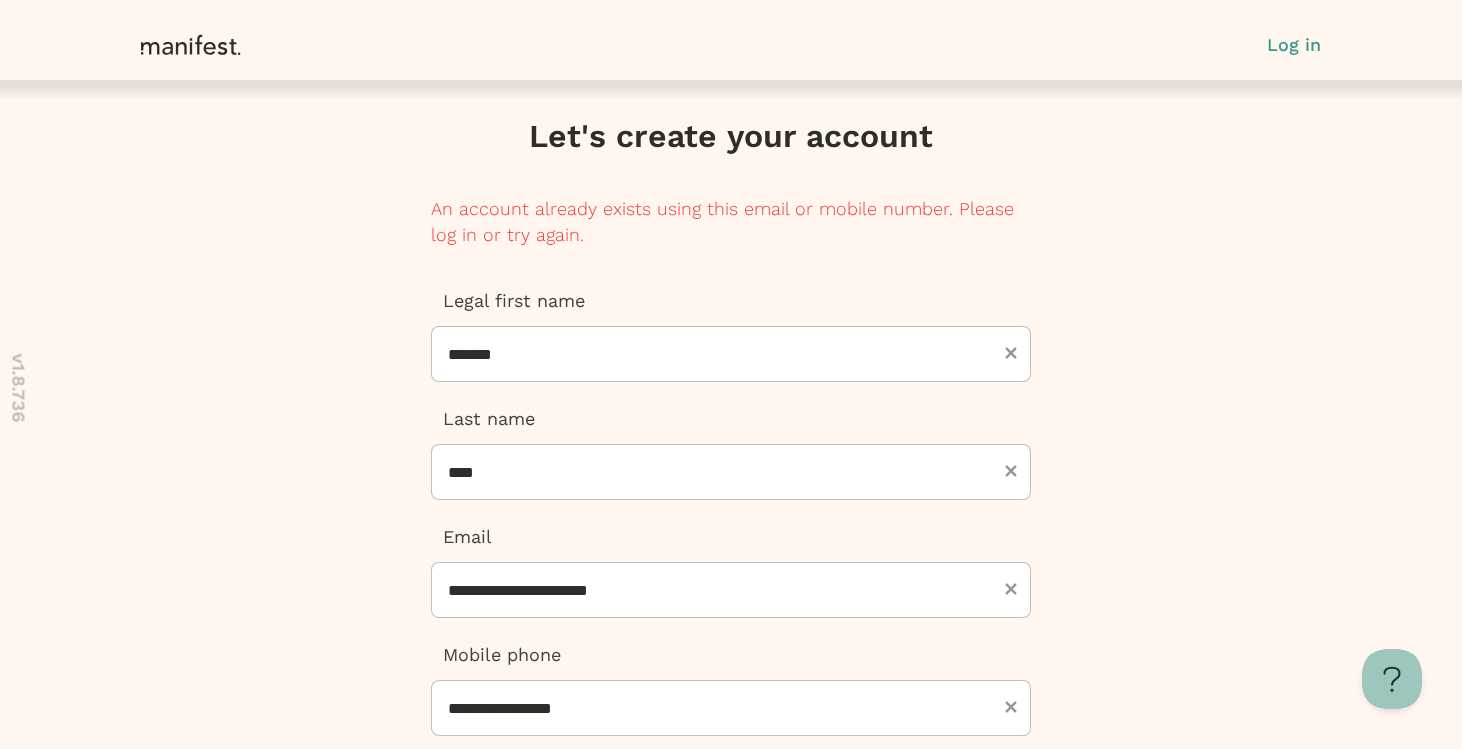 scroll, scrollTop: 0, scrollLeft: 0, axis: both 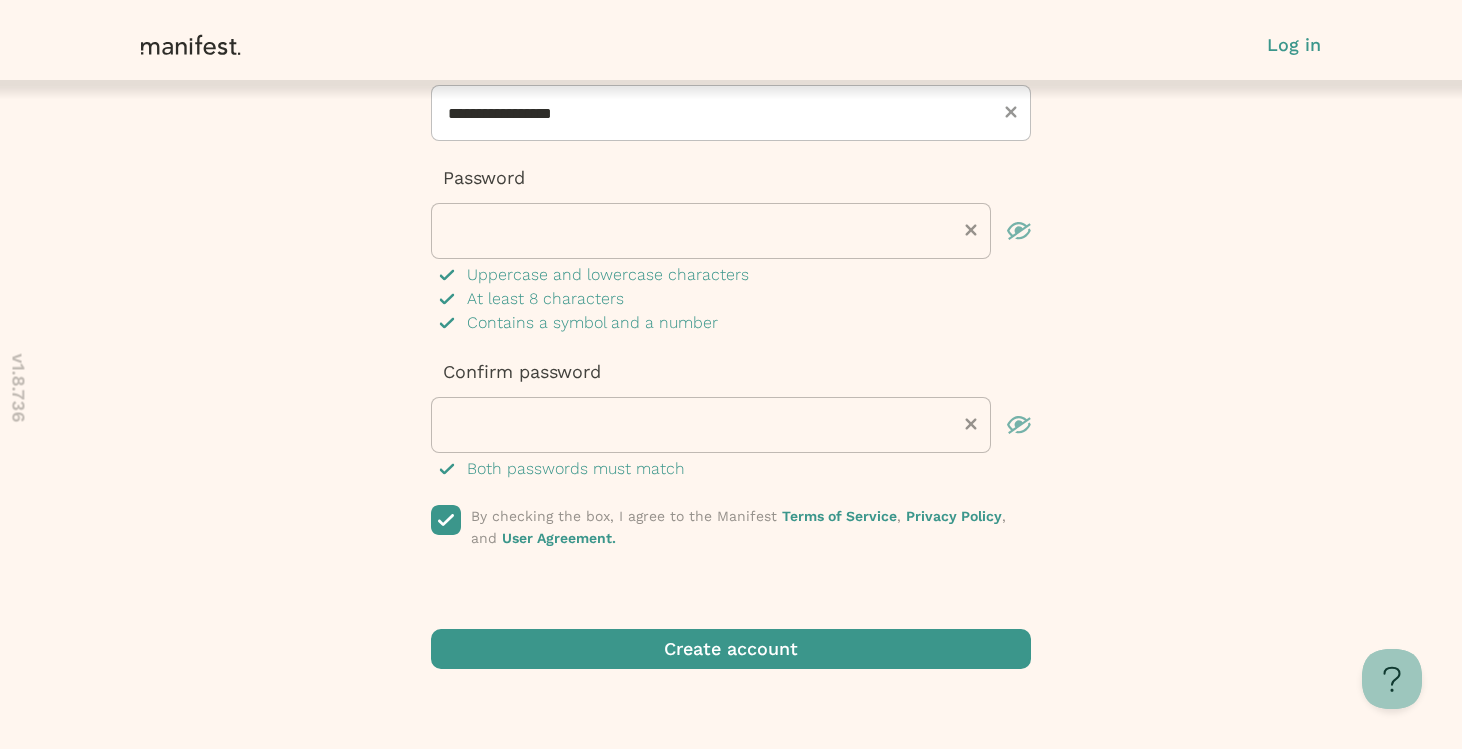 click on "**********" at bounding box center [731, 115] 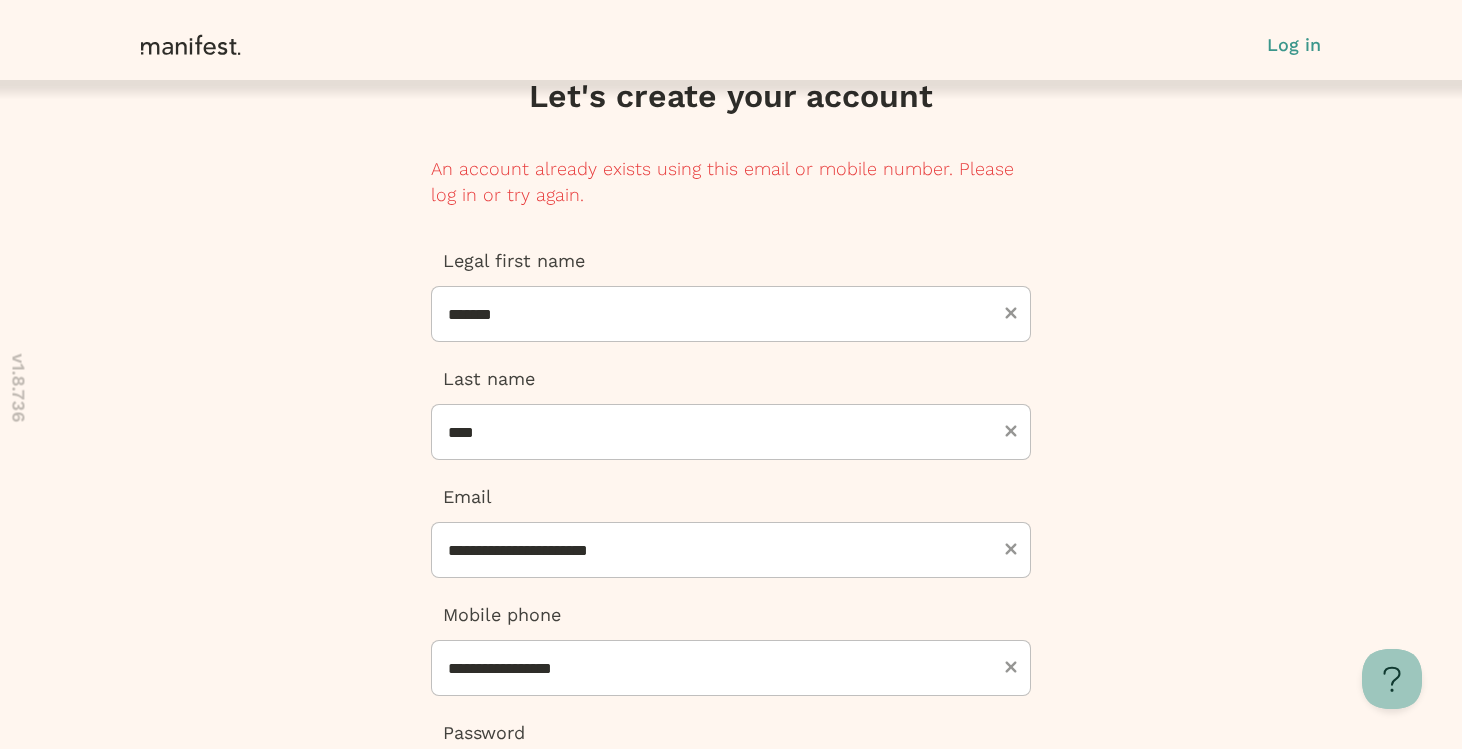 scroll, scrollTop: 0, scrollLeft: 0, axis: both 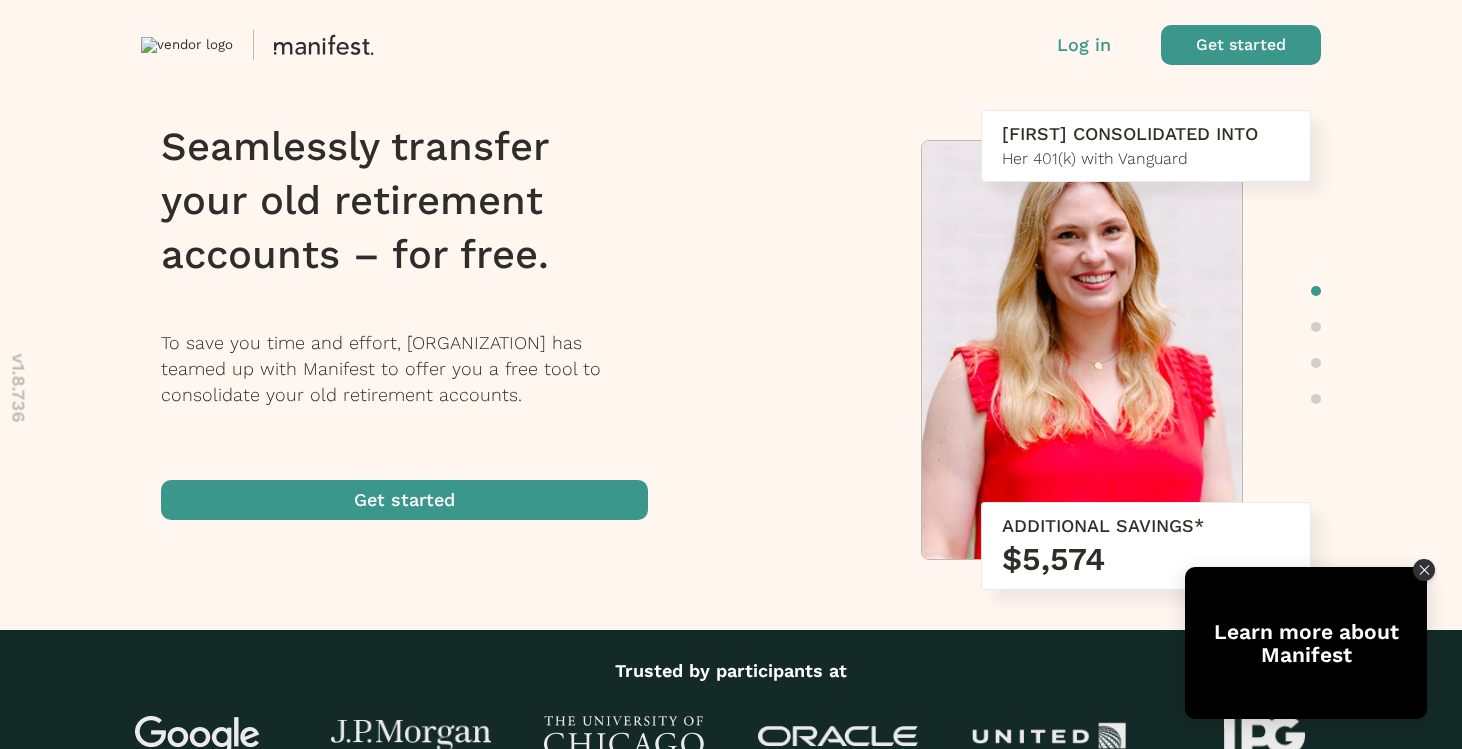 click at bounding box center (404, 500) 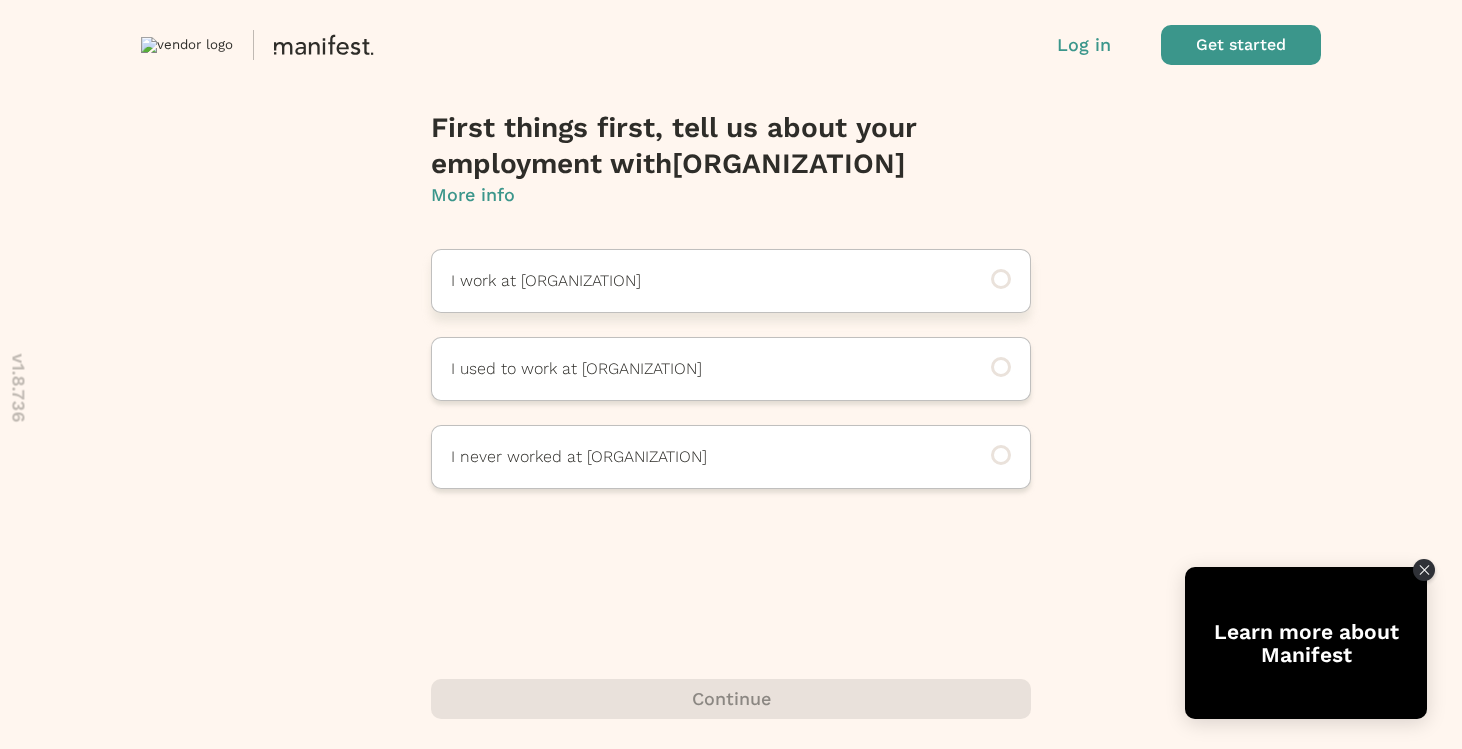 click on "I work at Rainforest Action Network" at bounding box center (703, 281) 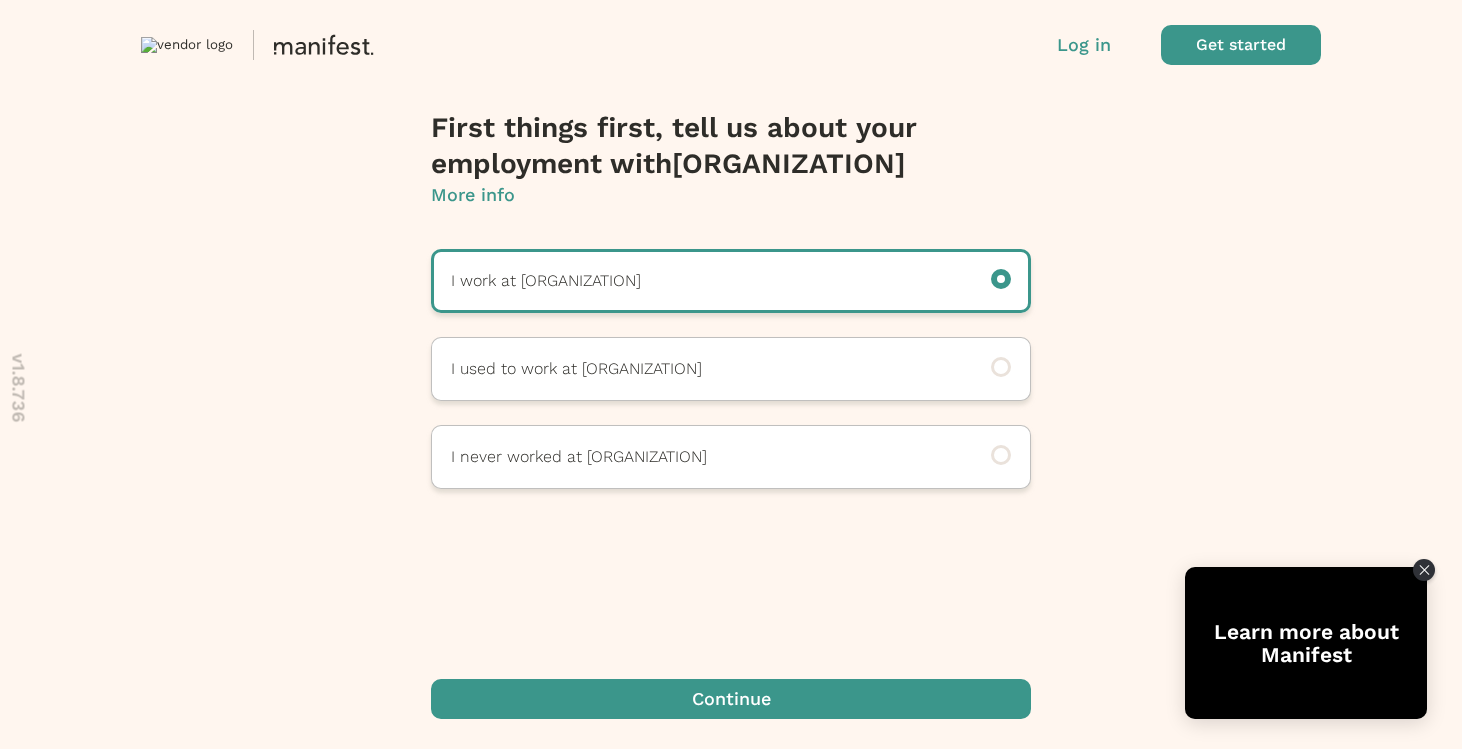 click at bounding box center (731, 699) 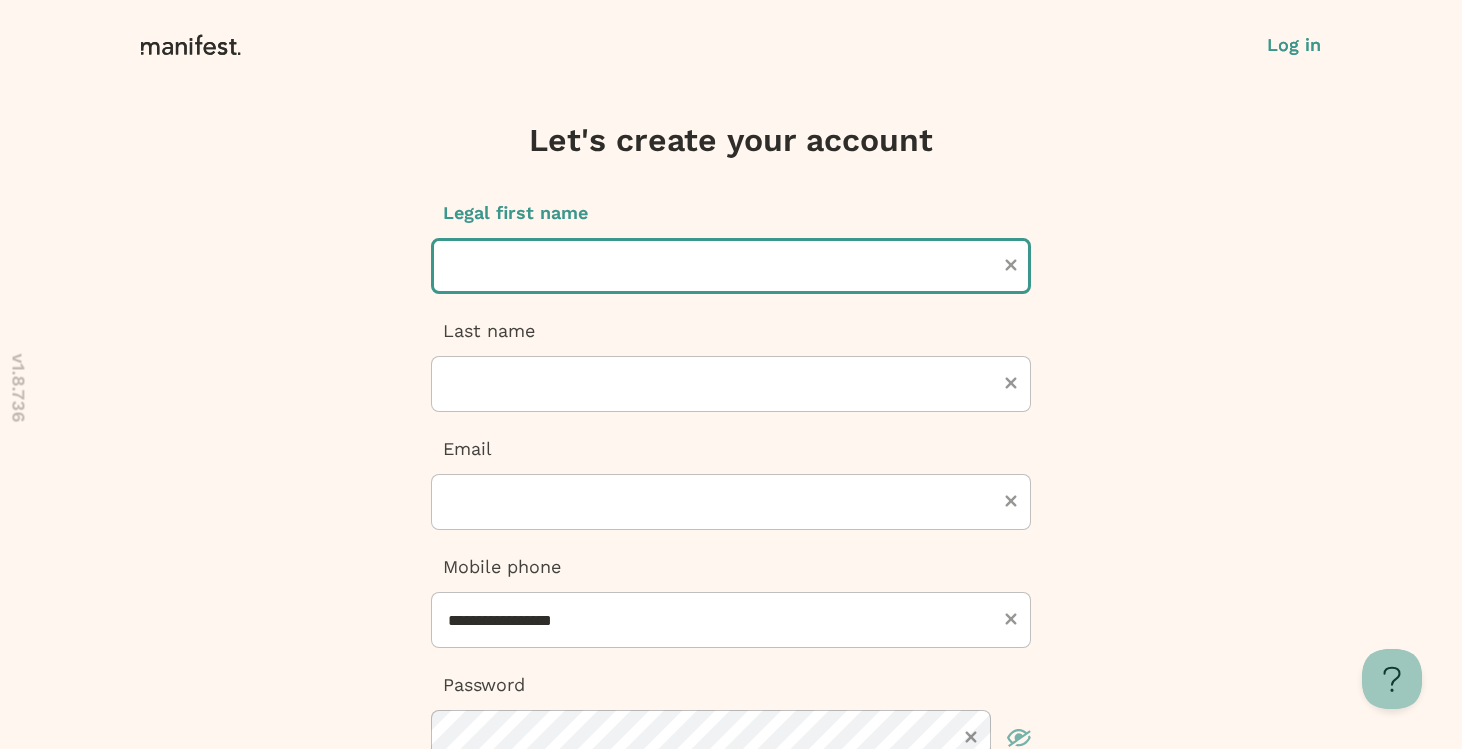 click at bounding box center [731, 266] 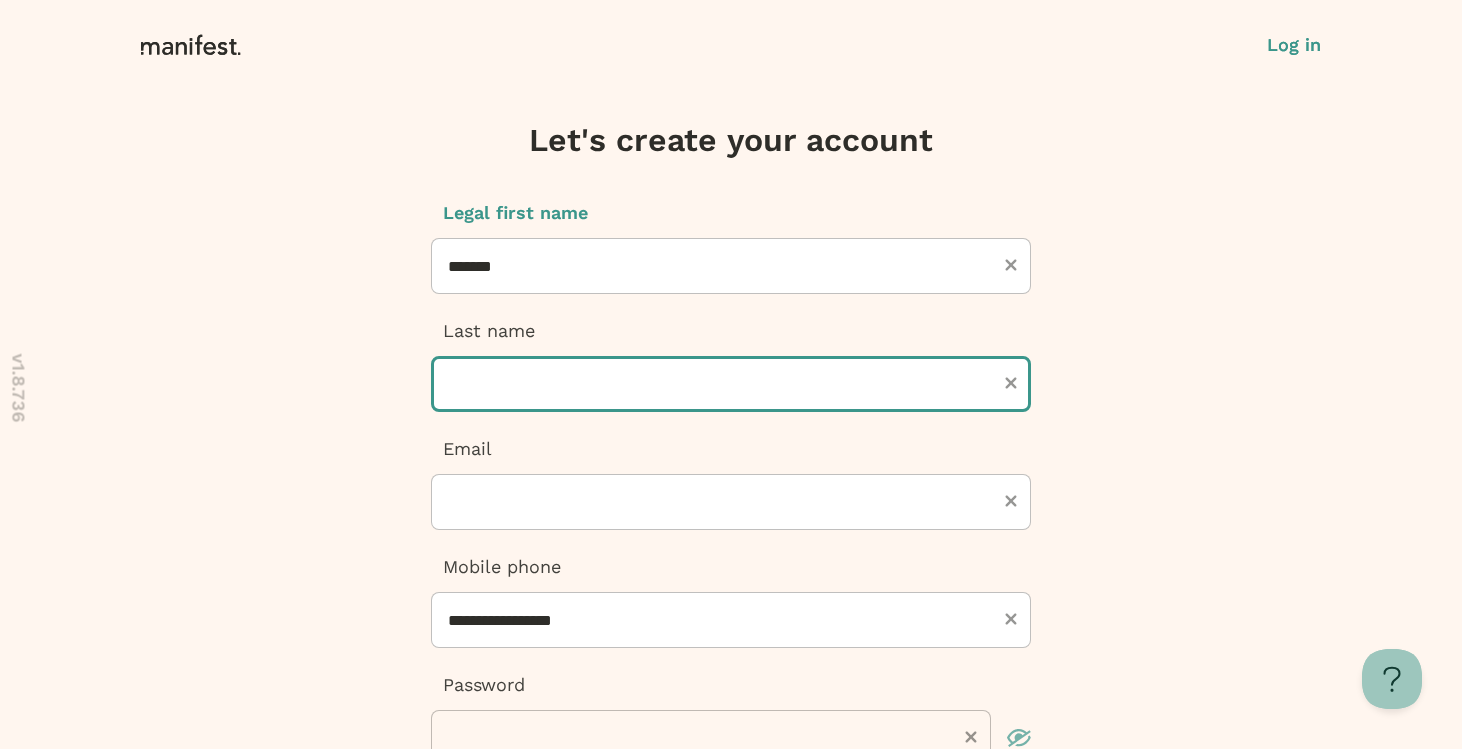 click at bounding box center (731, 384) 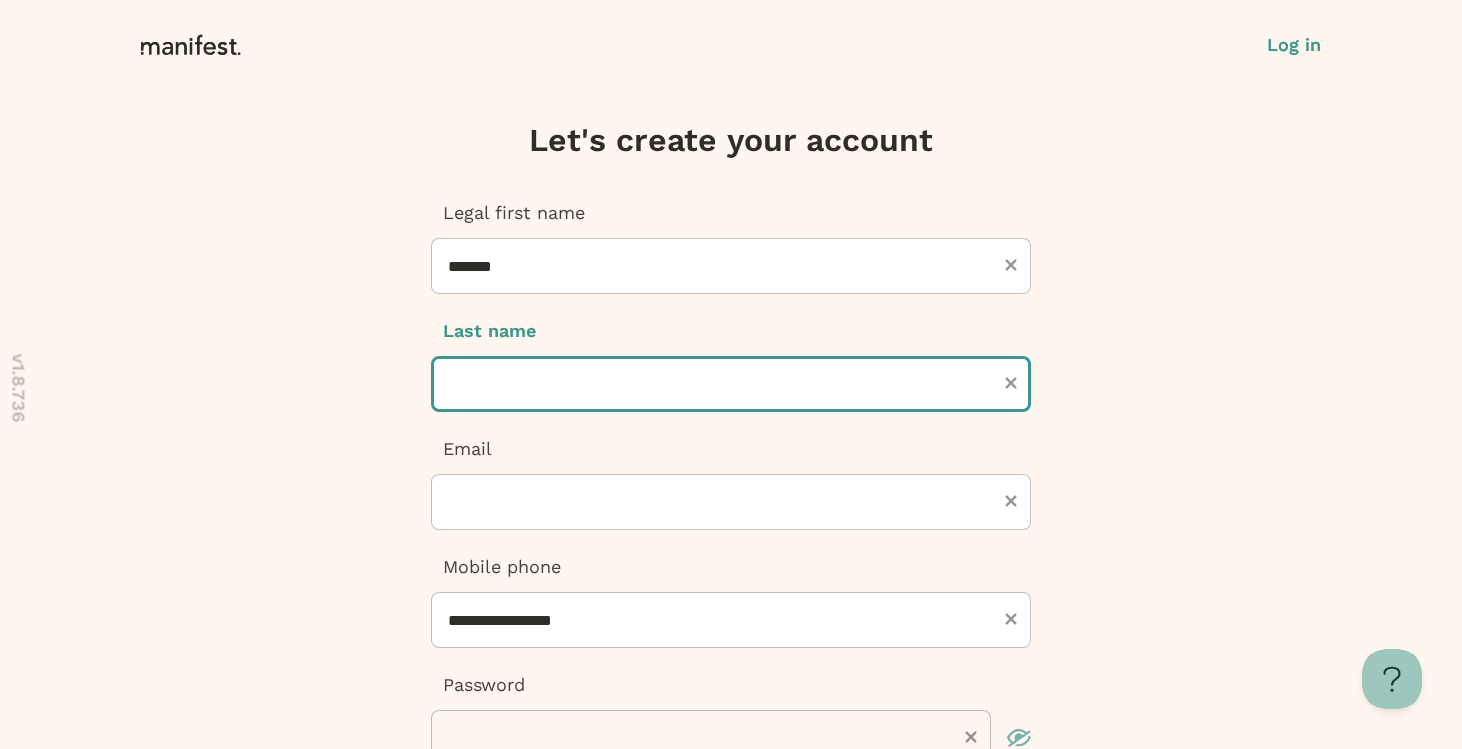 type on "****" 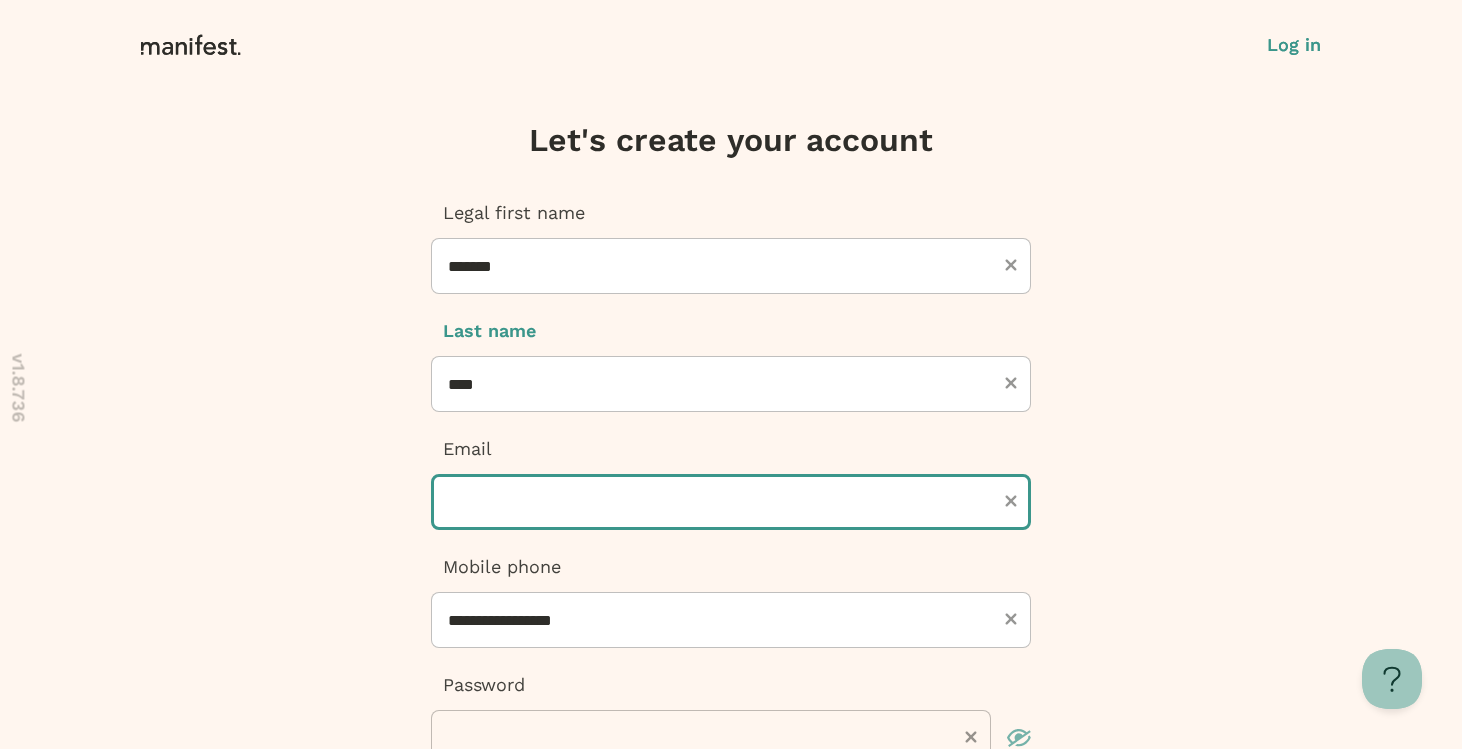 click at bounding box center (731, 502) 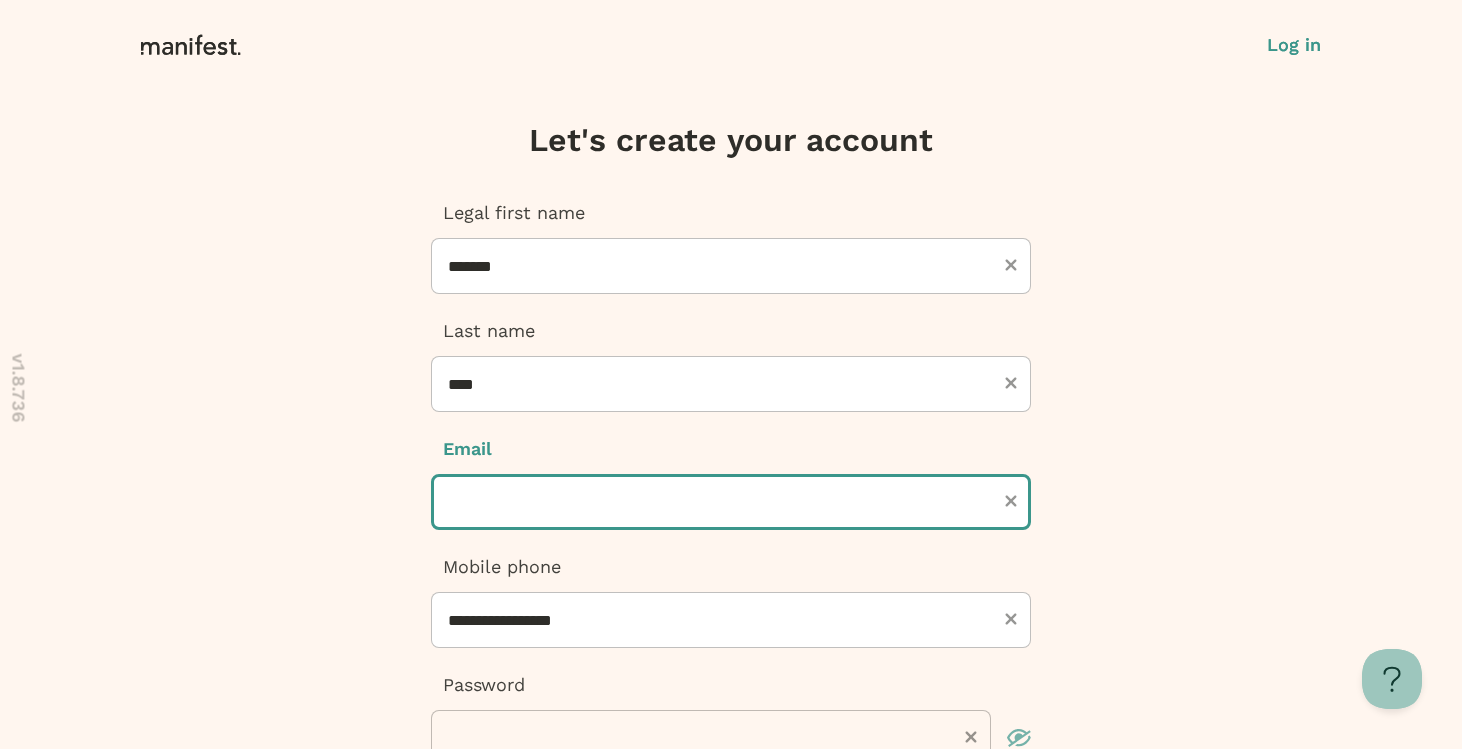type on "**********" 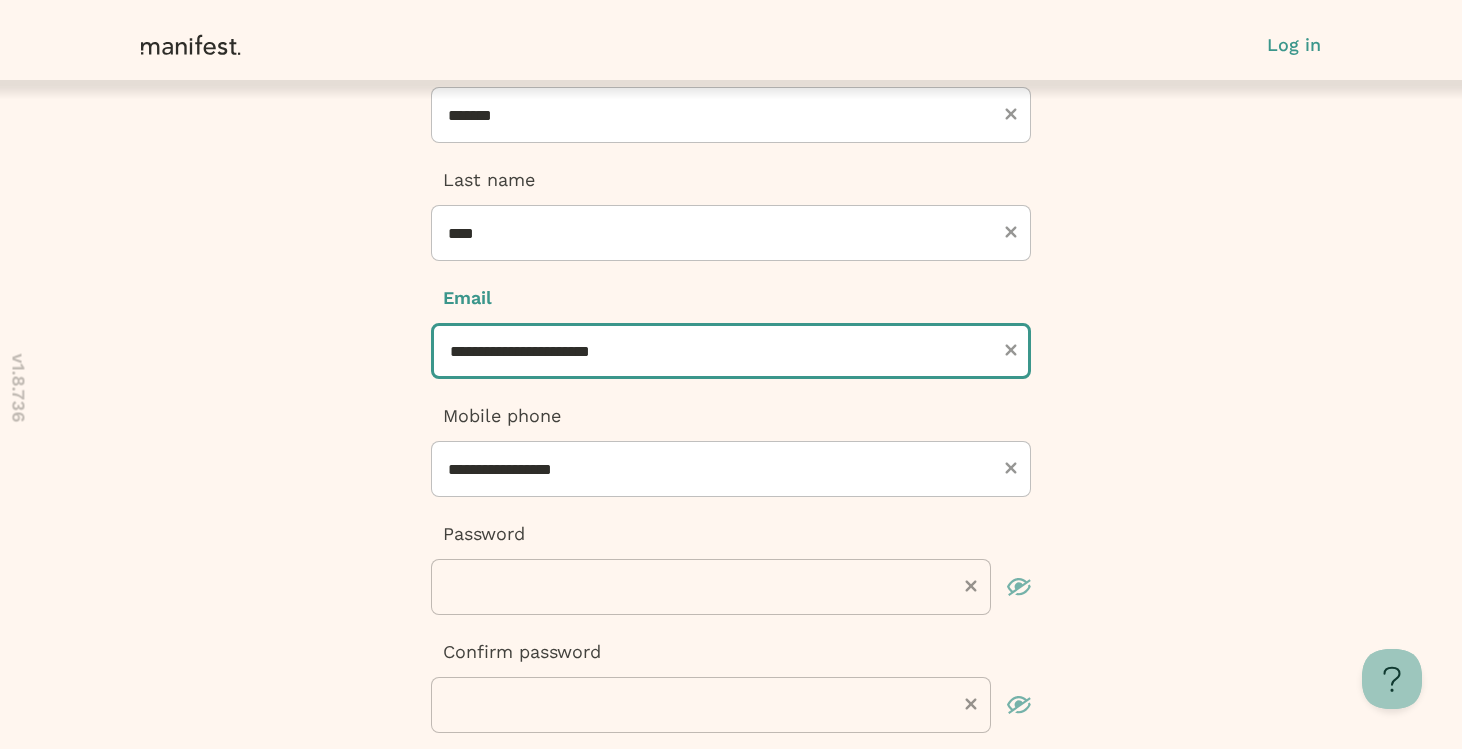 scroll, scrollTop: 154, scrollLeft: 0, axis: vertical 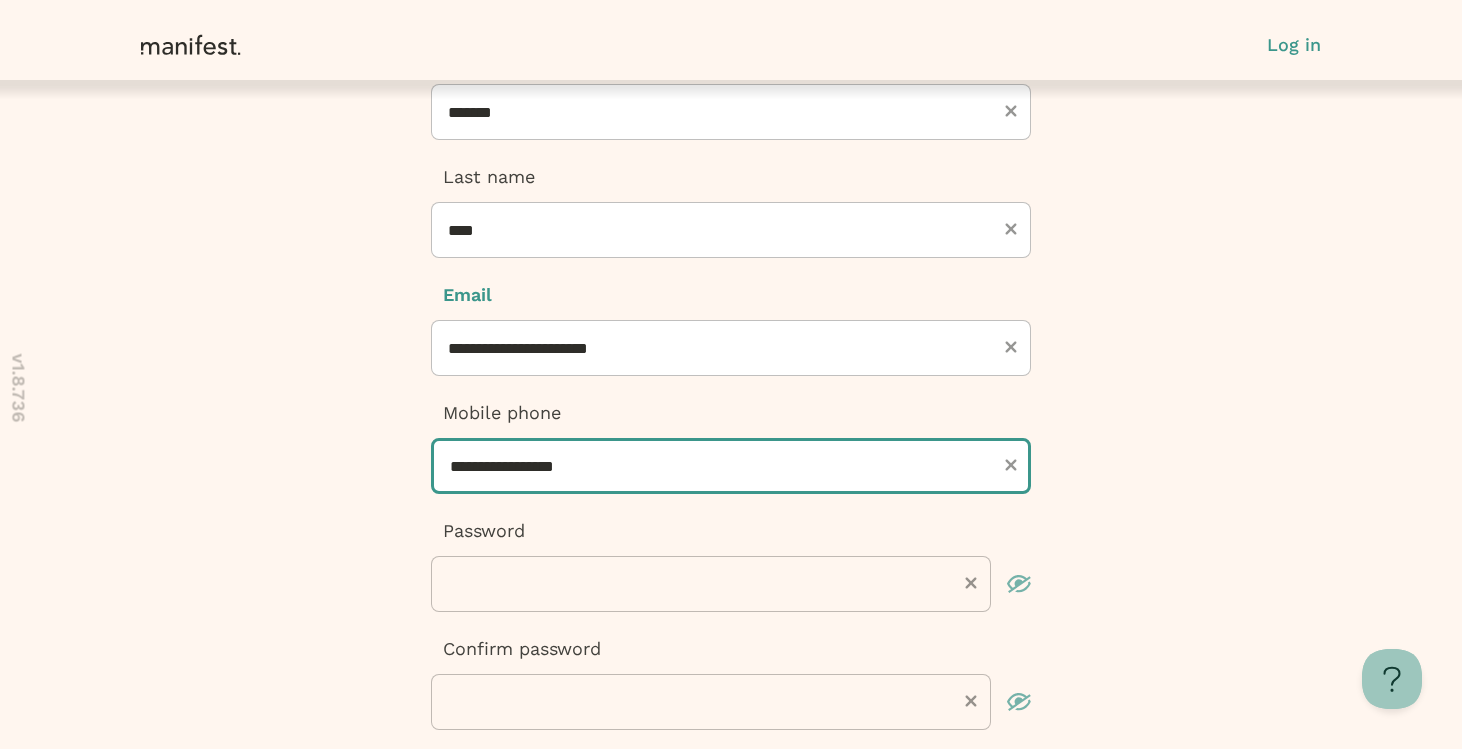click on "**********" at bounding box center [731, 466] 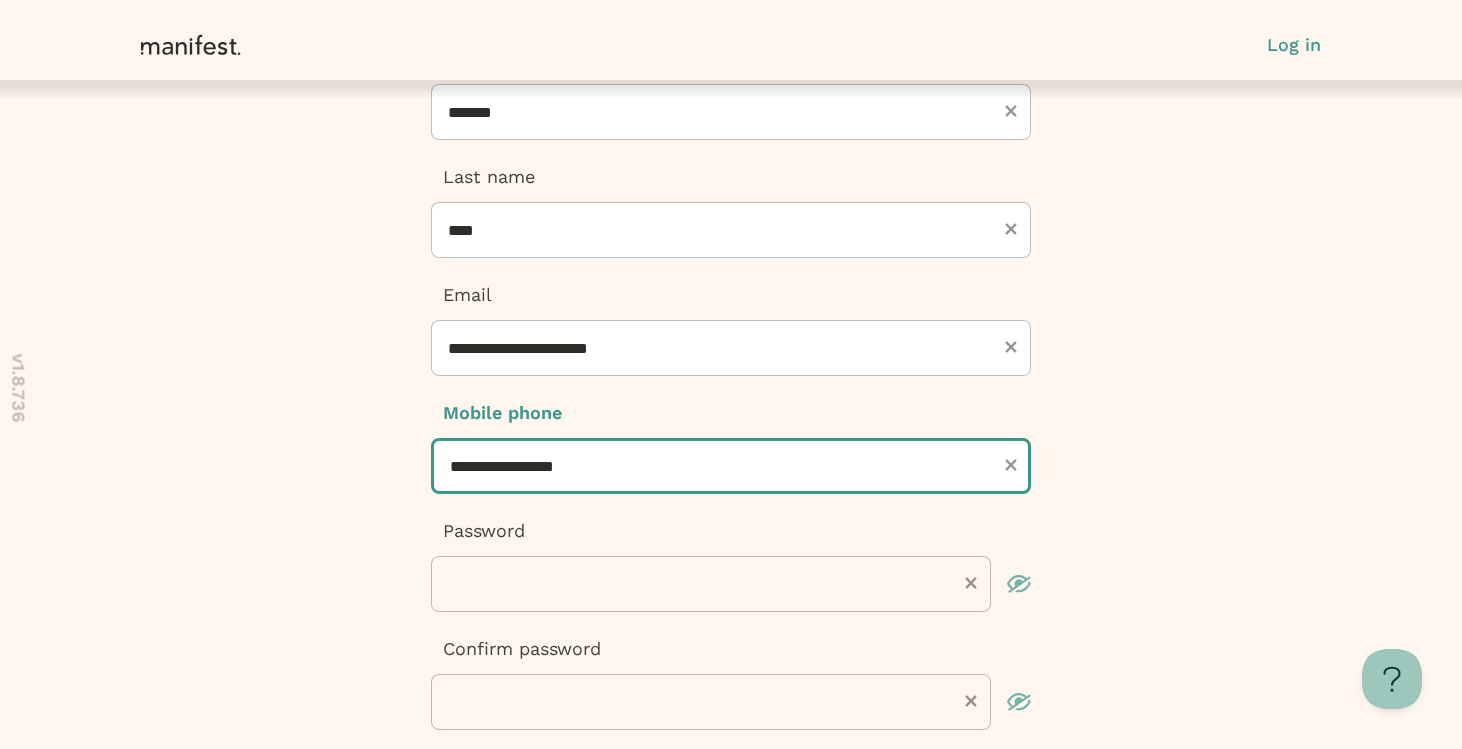 type on "***" 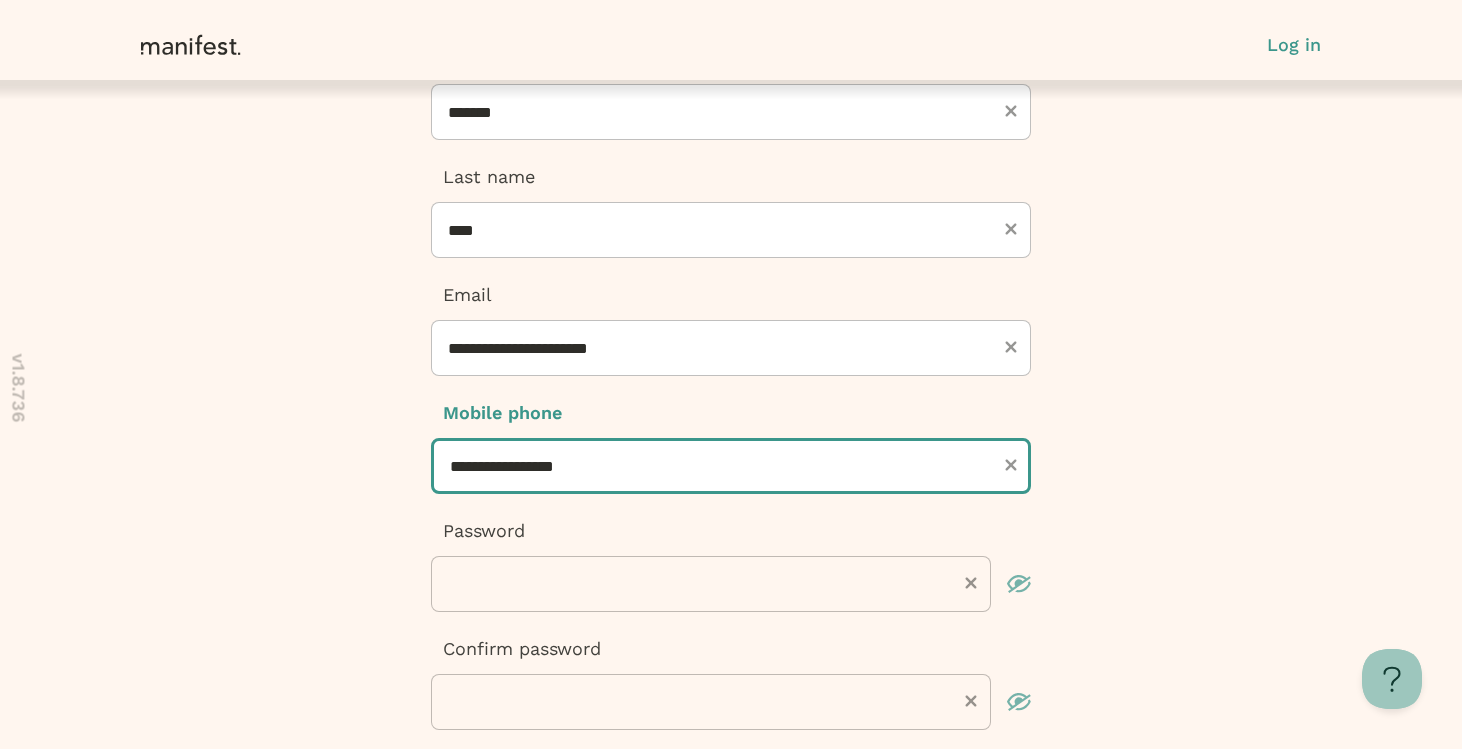 type on "**********" 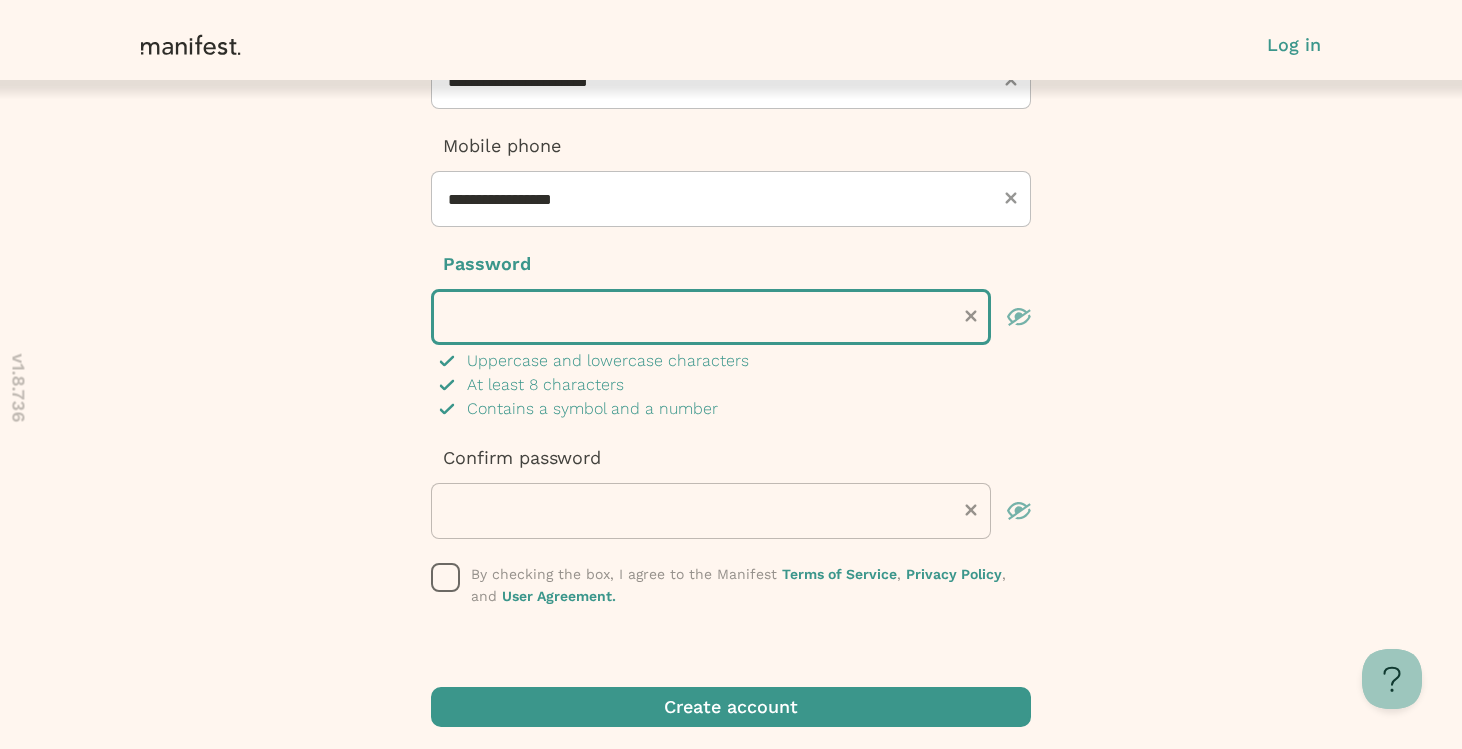 scroll, scrollTop: 424, scrollLeft: 0, axis: vertical 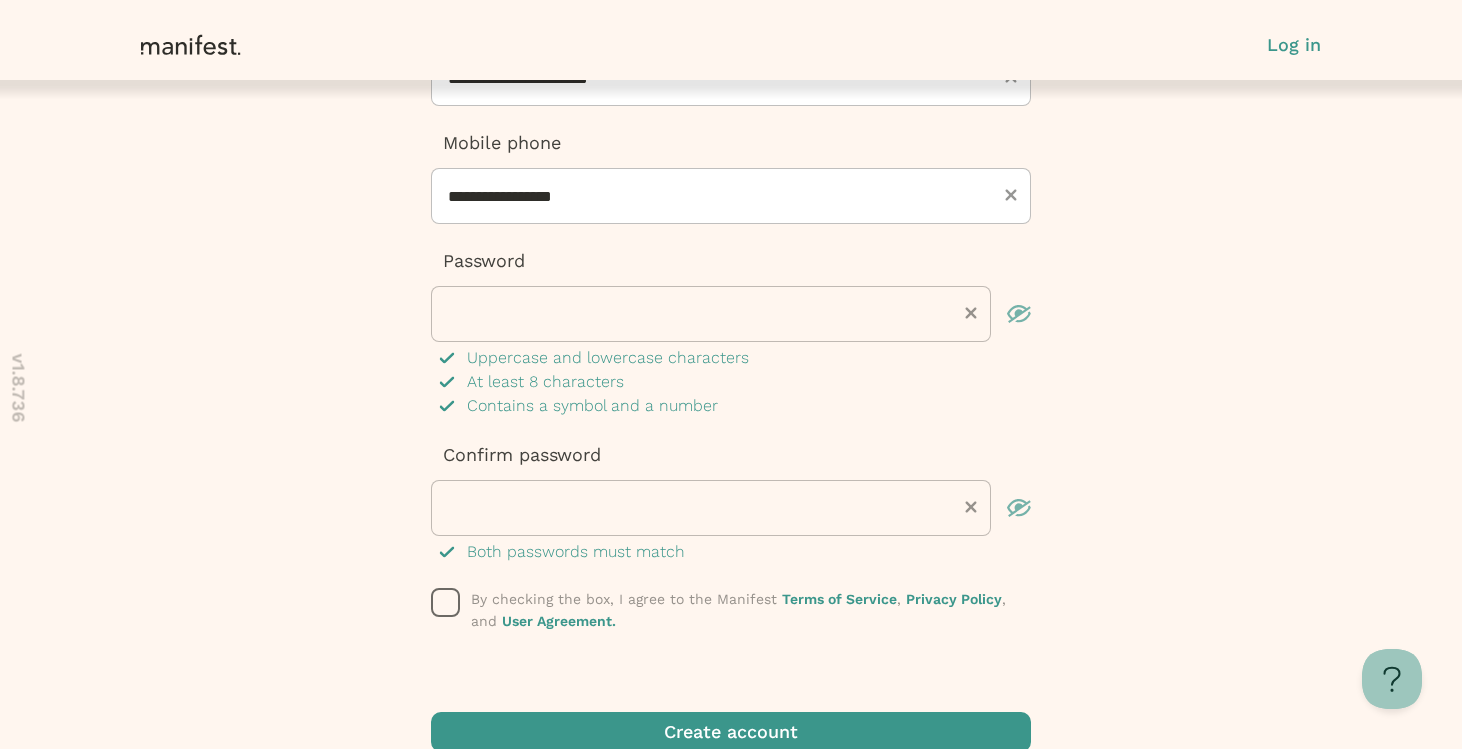 click 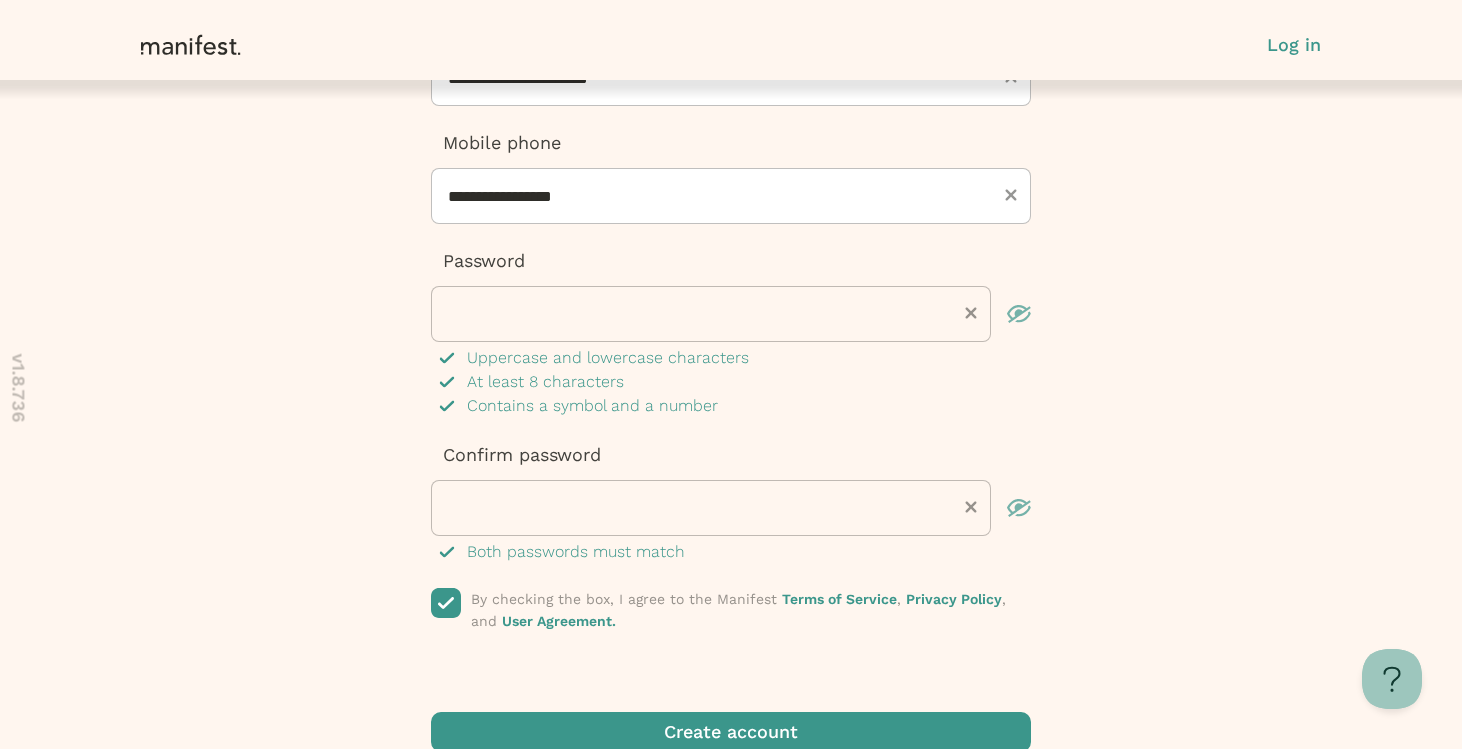 click at bounding box center (731, 732) 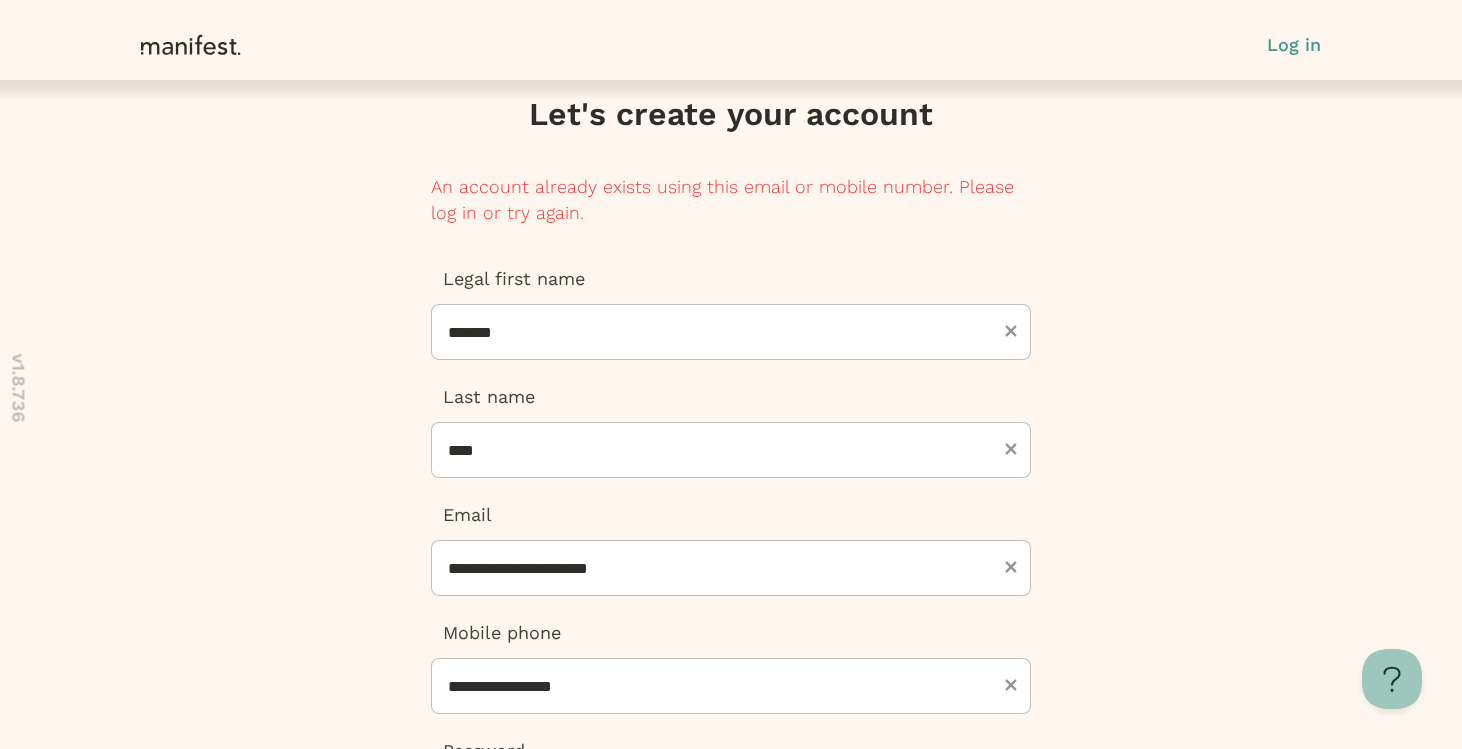 scroll, scrollTop: 0, scrollLeft: 0, axis: both 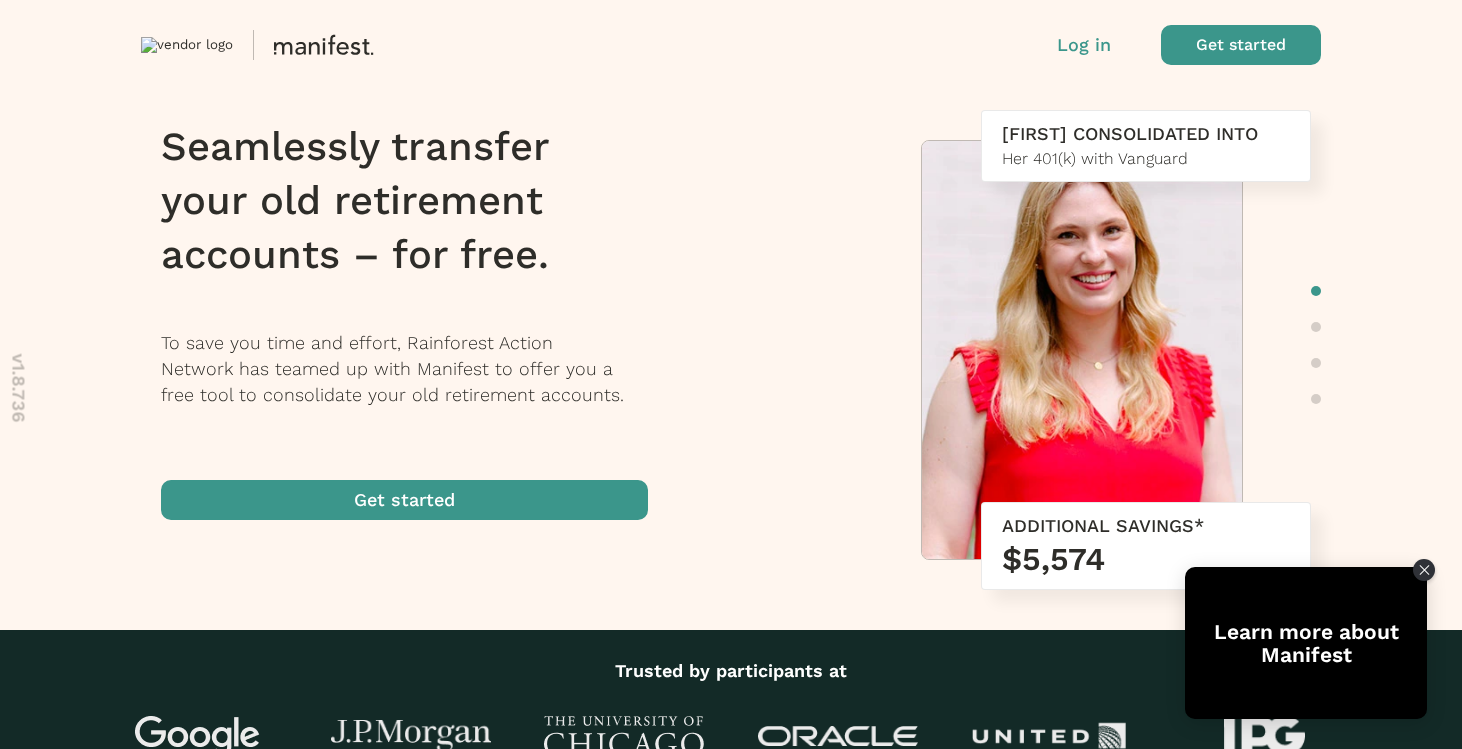 click at bounding box center (404, 500) 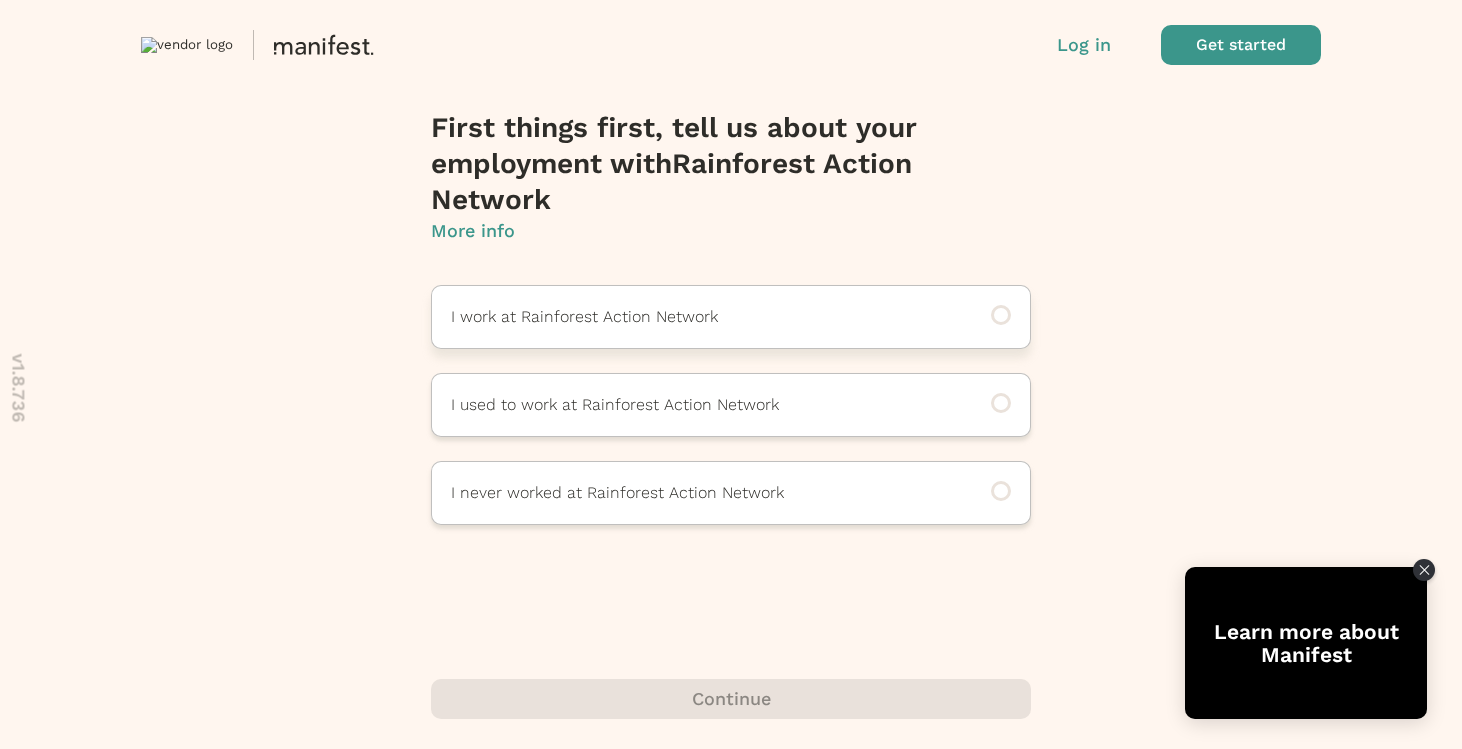 click on "I work at Rainforest Action Network" at bounding box center (731, 317) 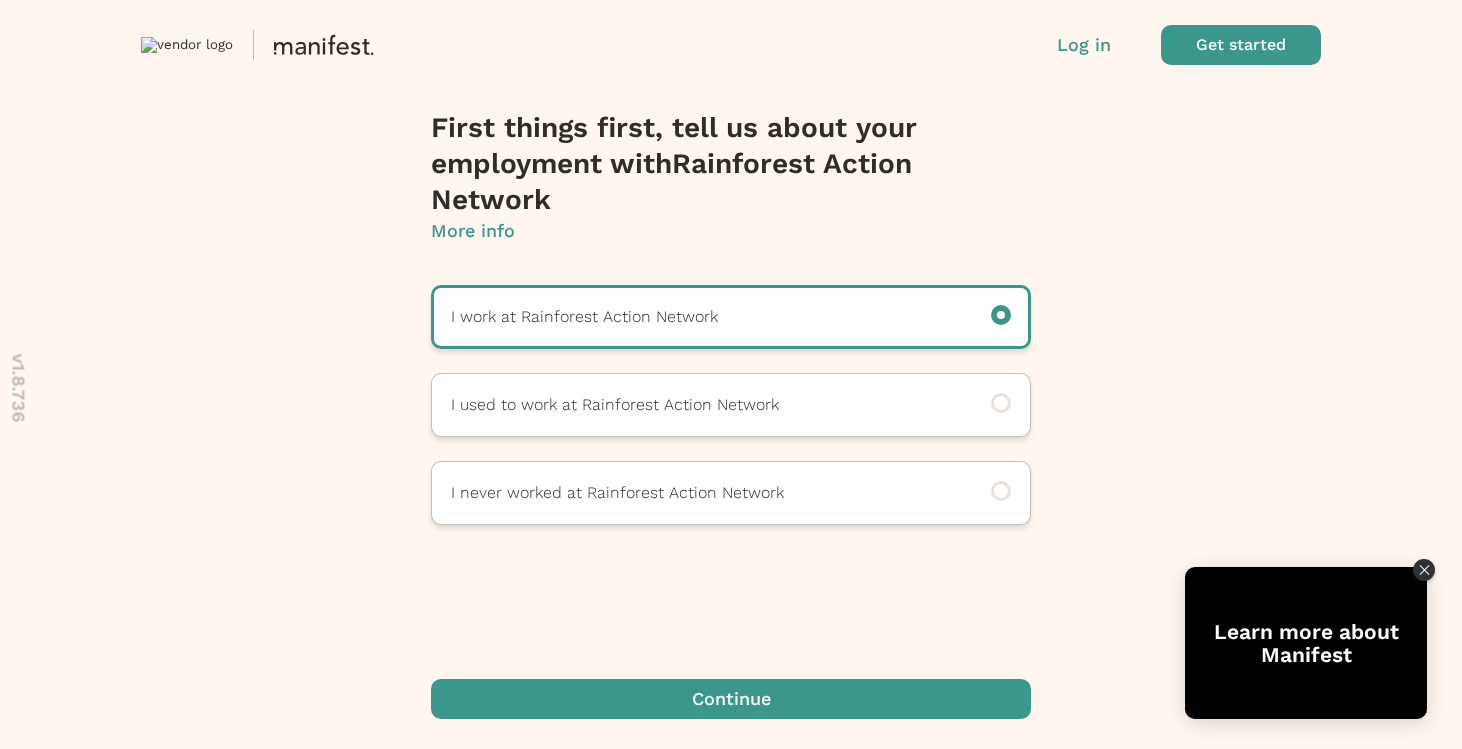 click at bounding box center (731, 699) 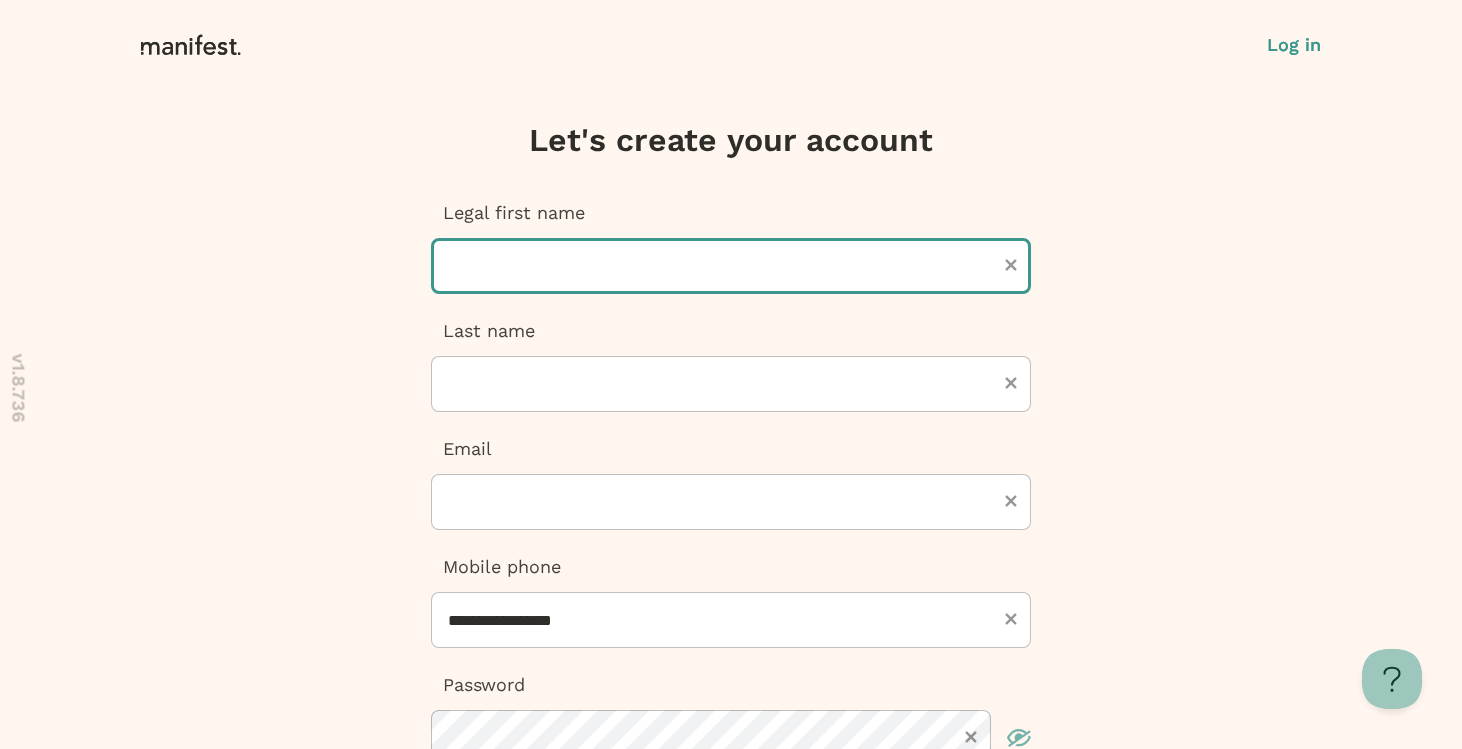 click at bounding box center (731, 266) 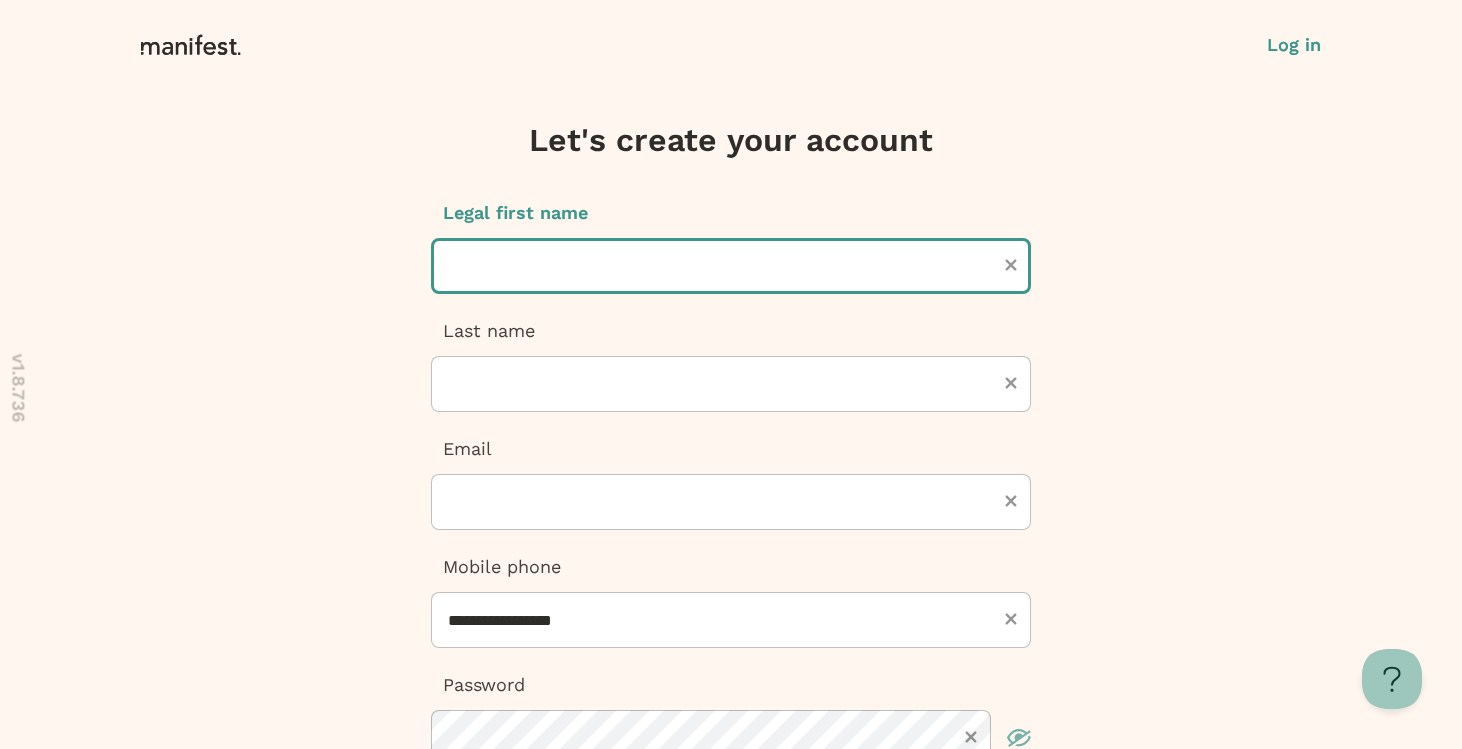 type on "*******" 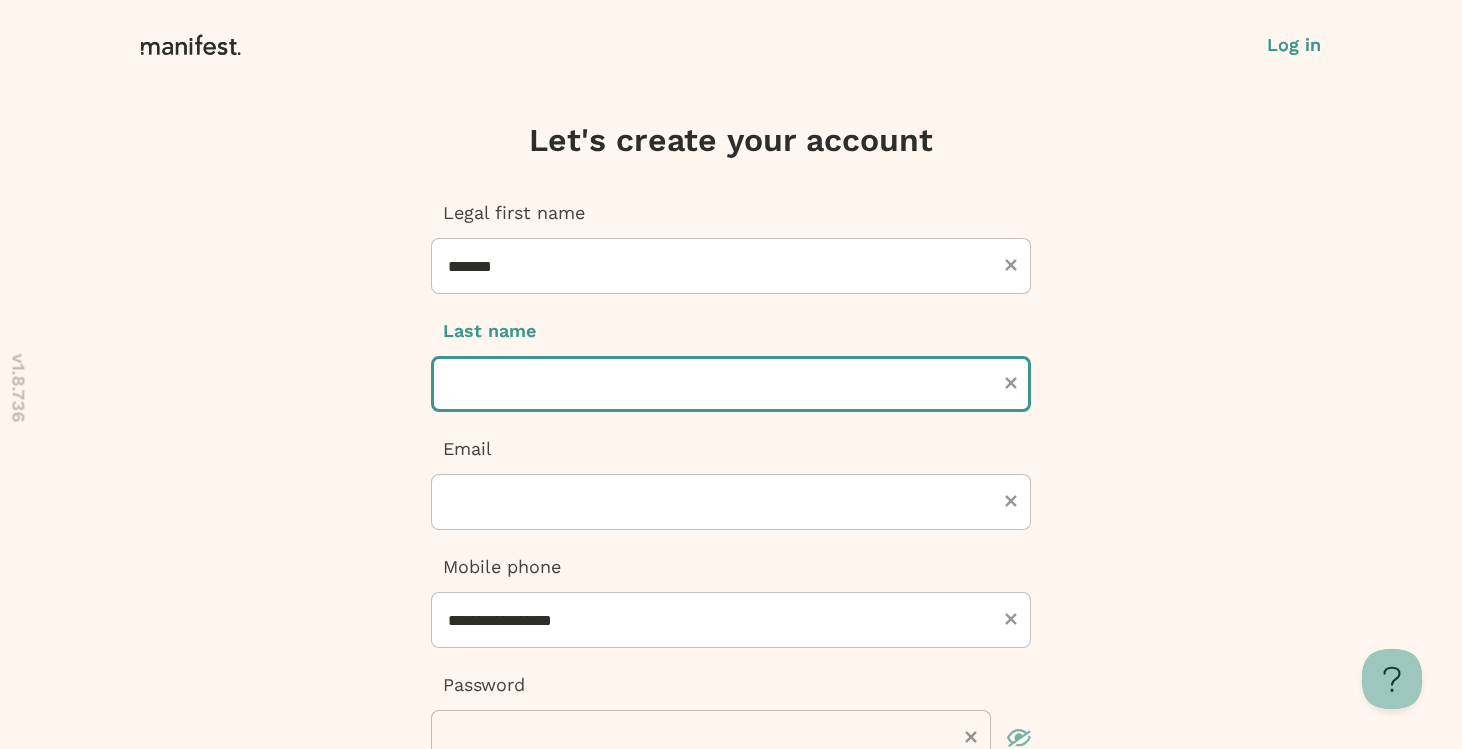 click at bounding box center (731, 384) 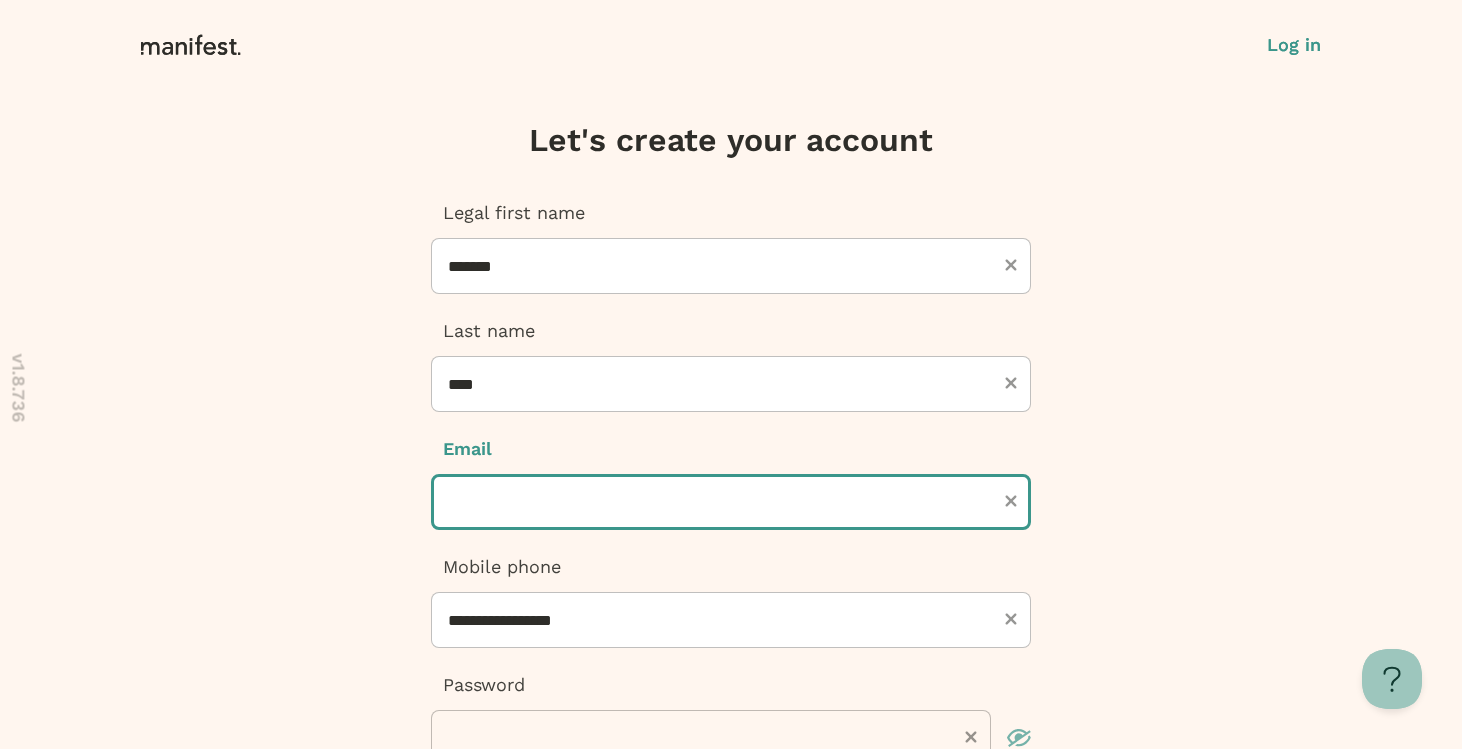 click at bounding box center [731, 502] 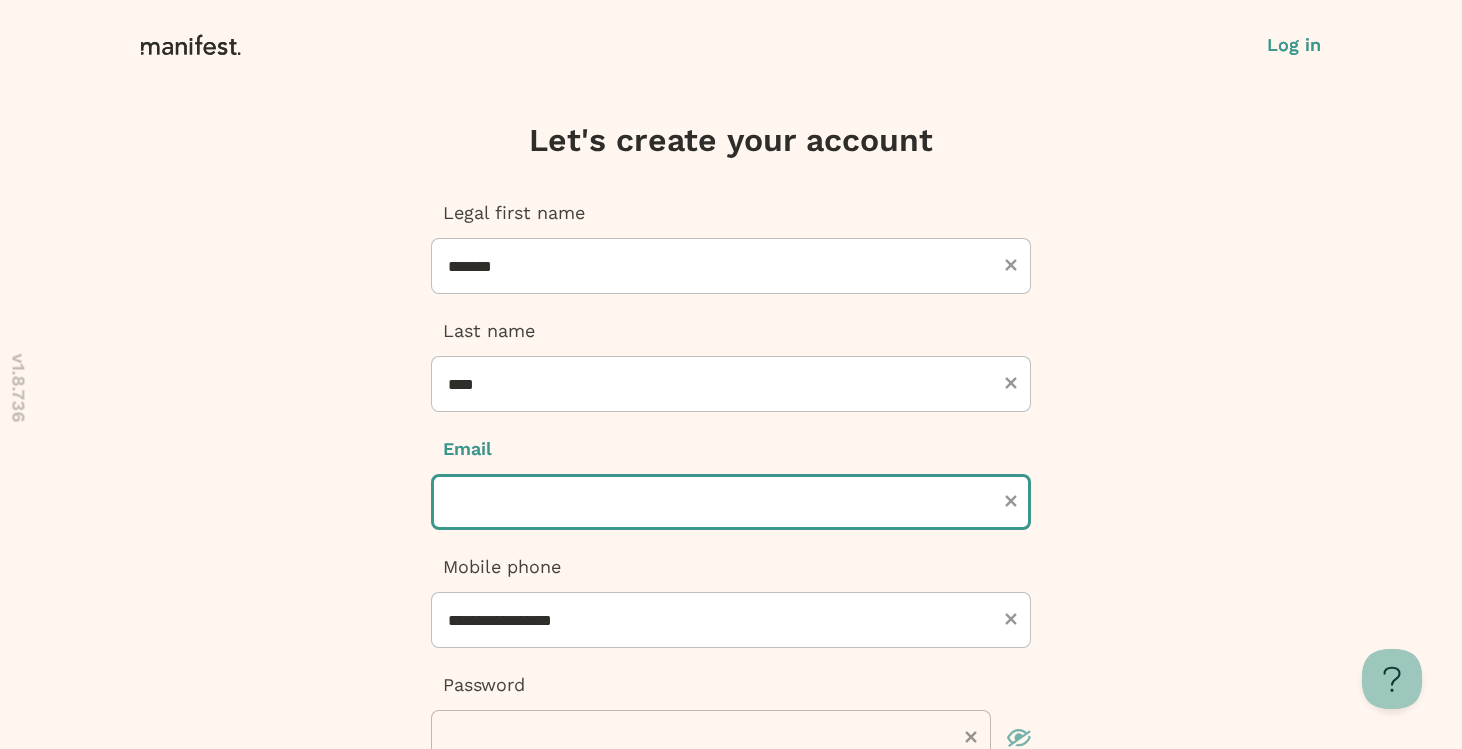 type on "**********" 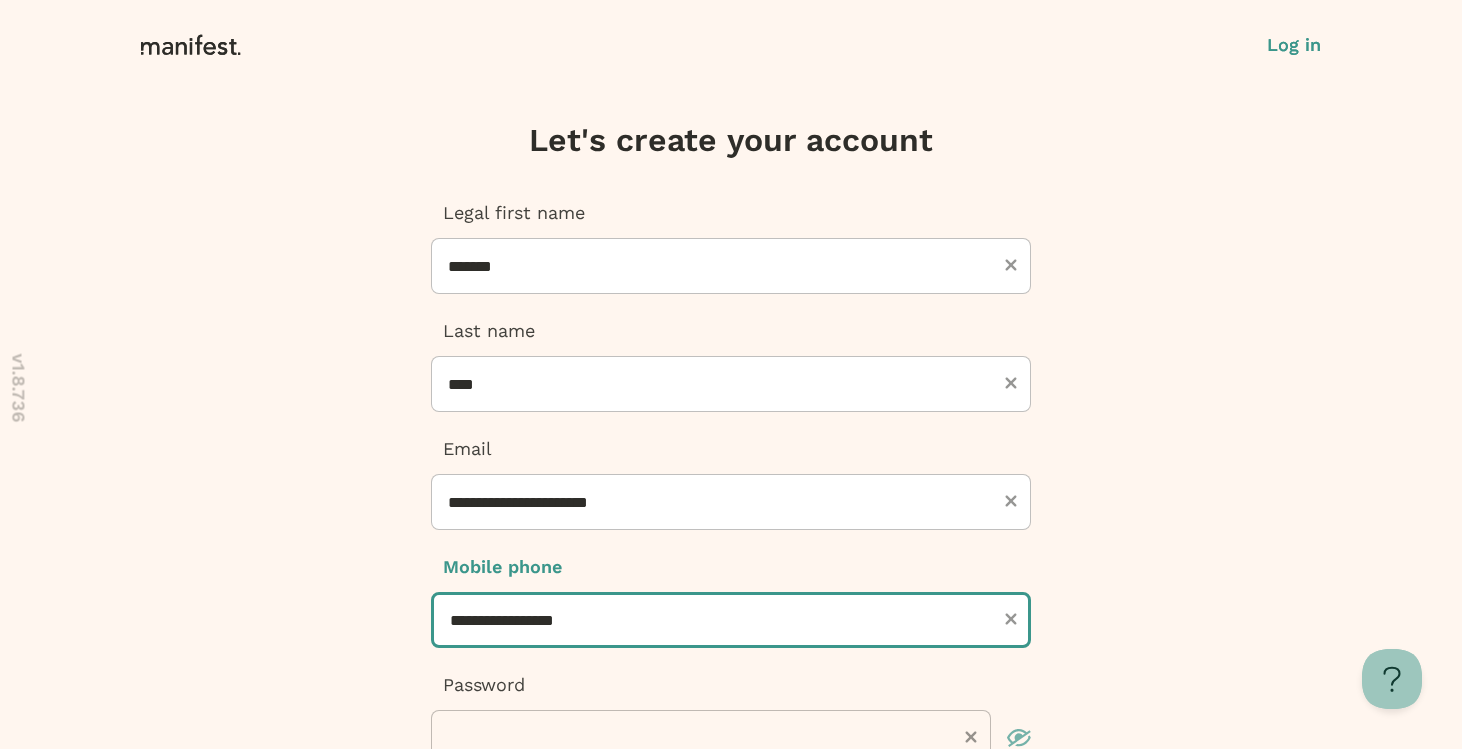 click on "**********" at bounding box center (731, 620) 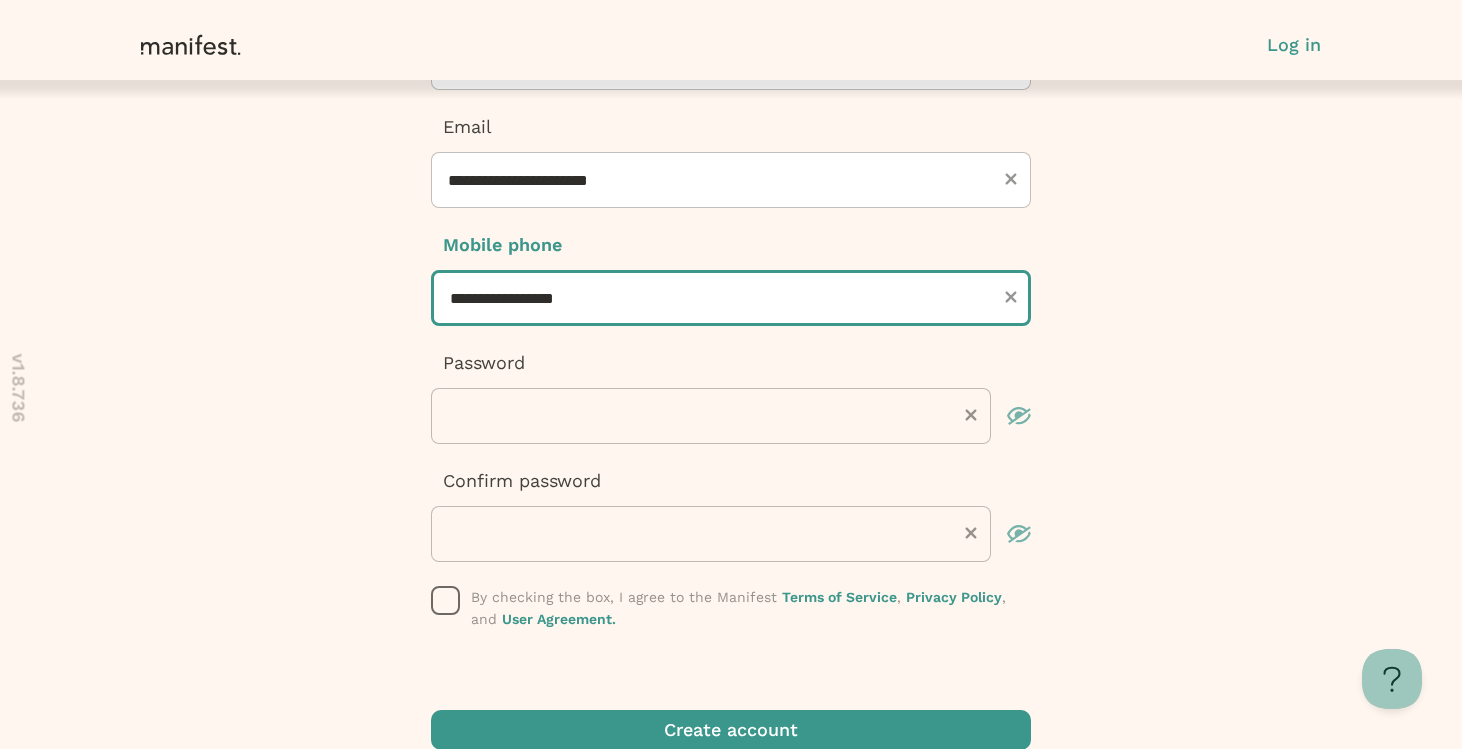 scroll, scrollTop: 345, scrollLeft: 0, axis: vertical 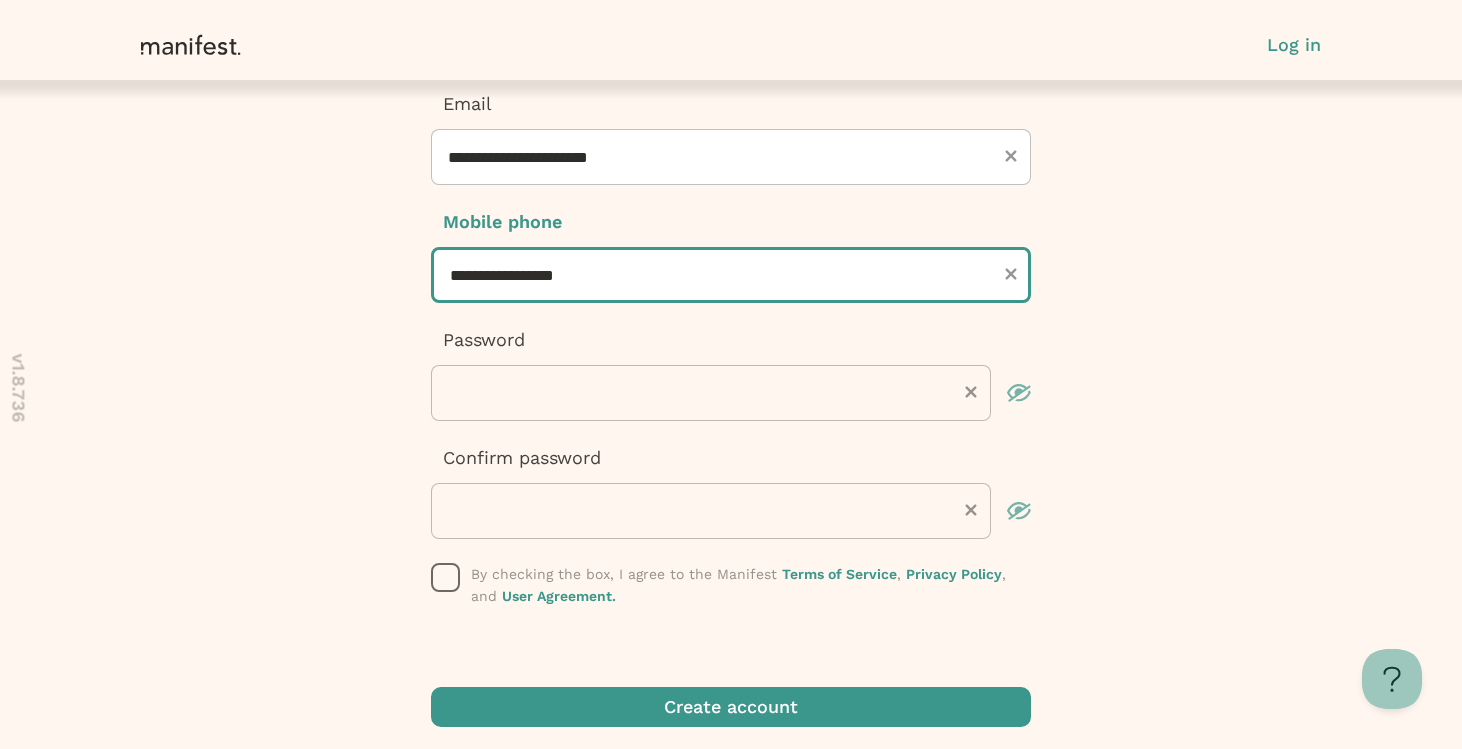 type on "**********" 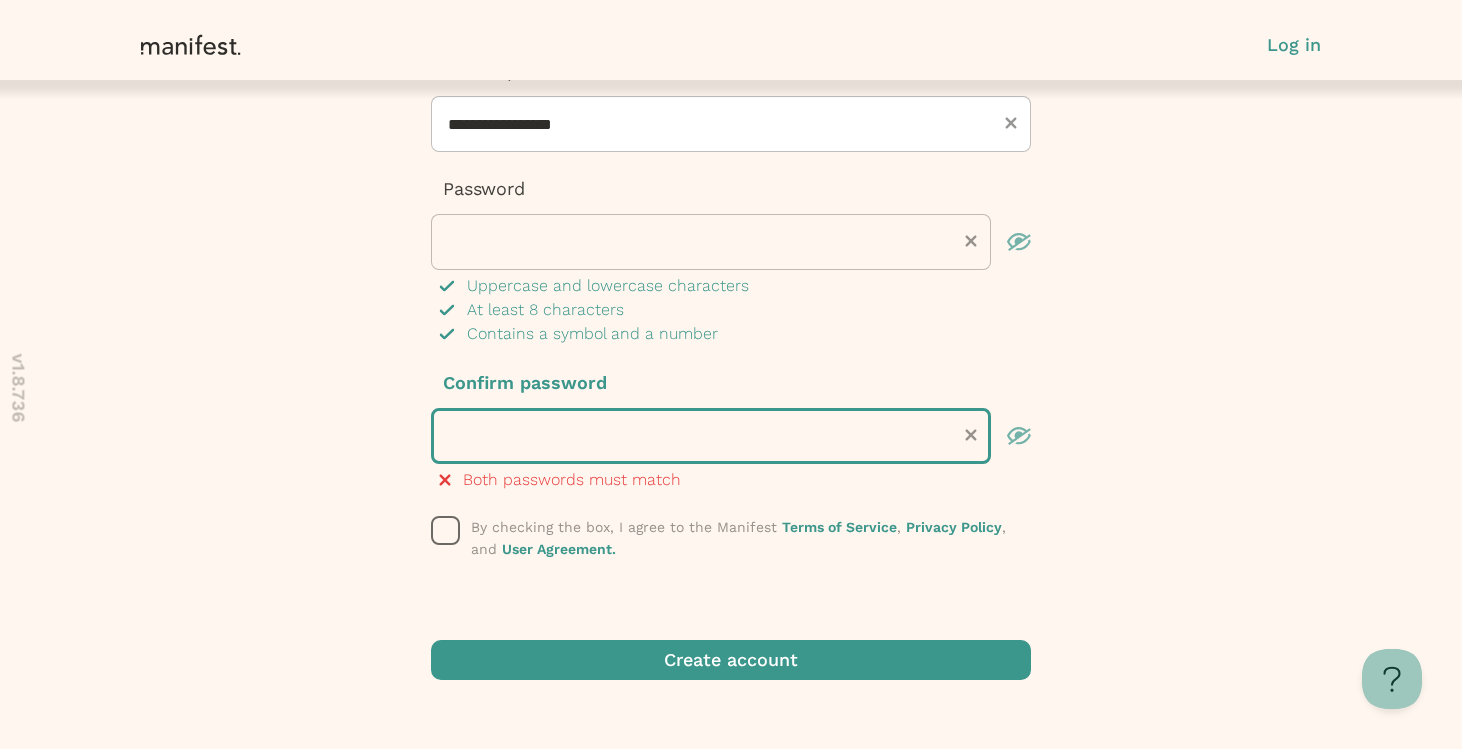 scroll, scrollTop: 507, scrollLeft: 0, axis: vertical 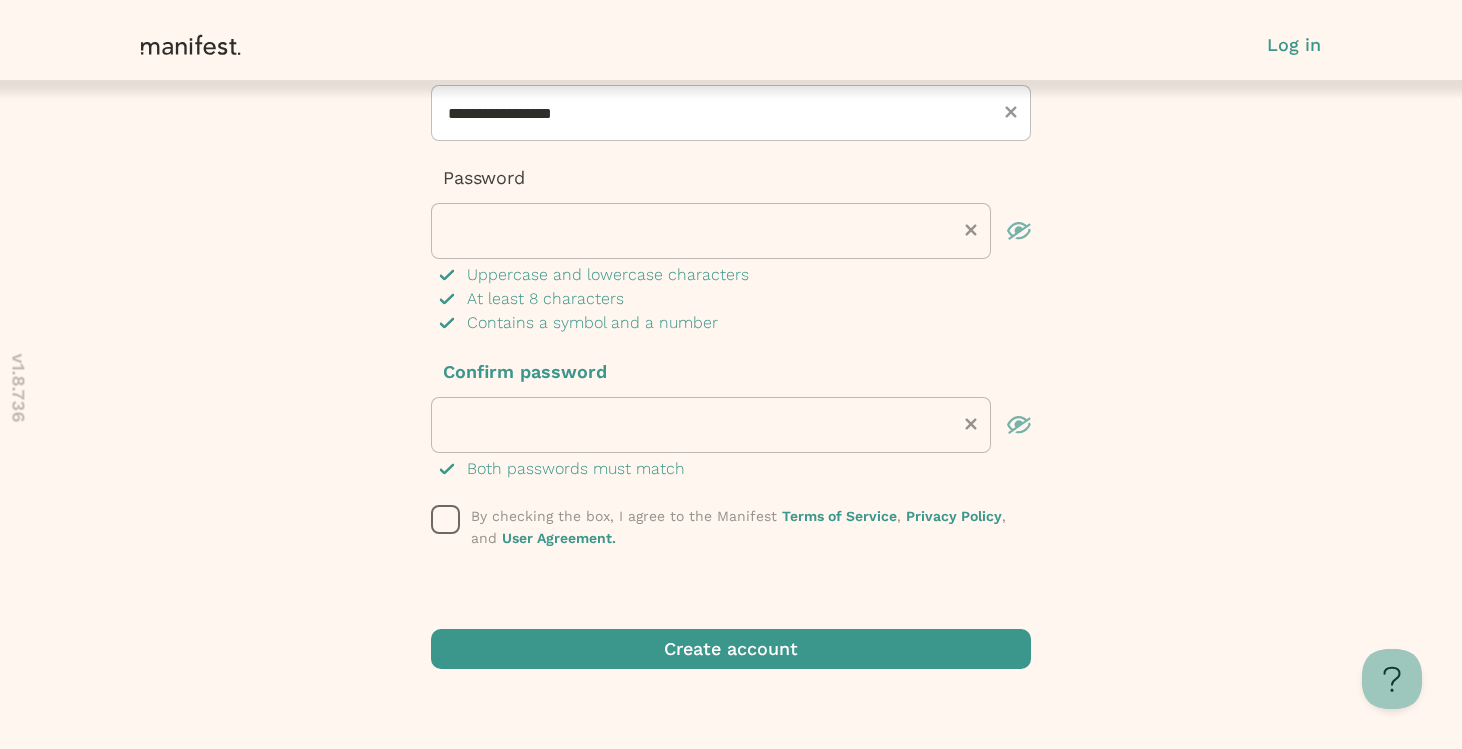 click 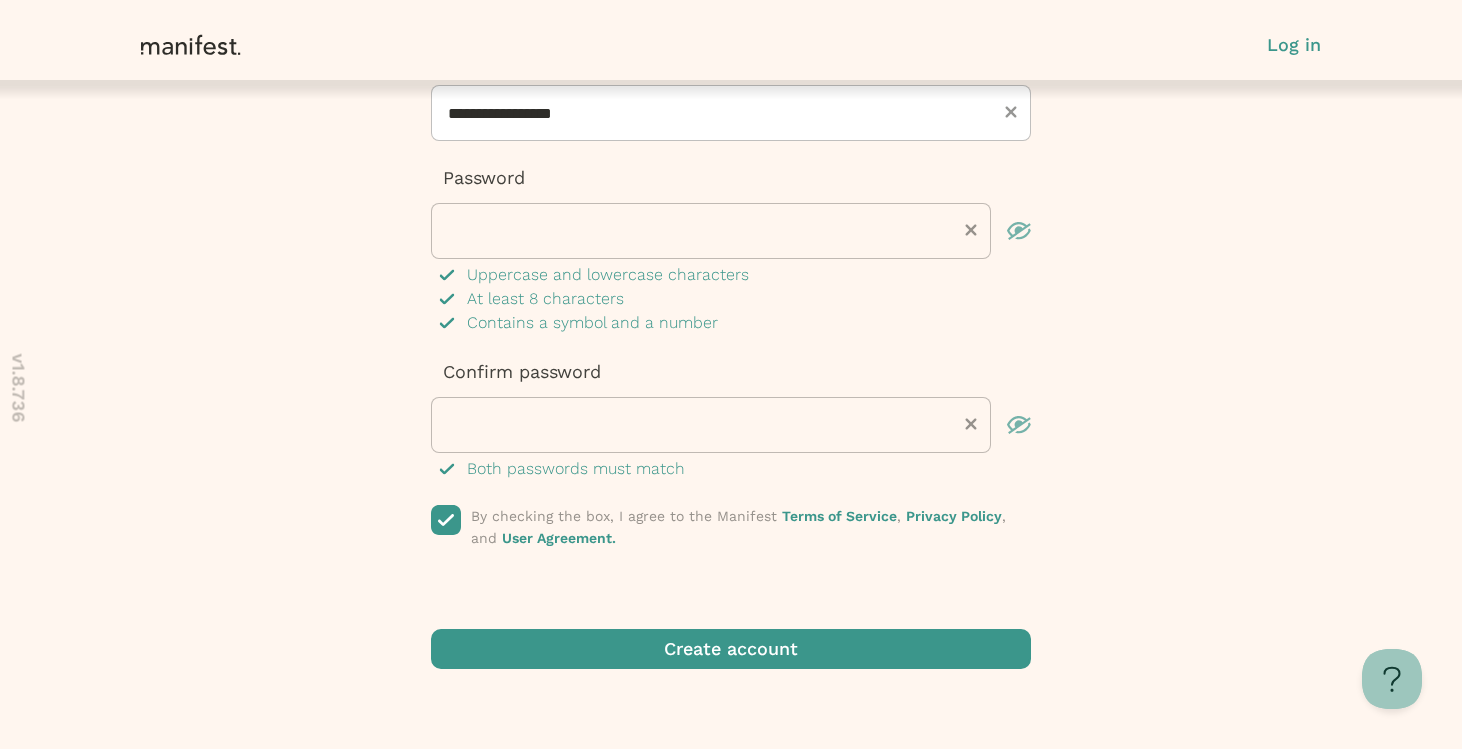 click at bounding box center [731, 649] 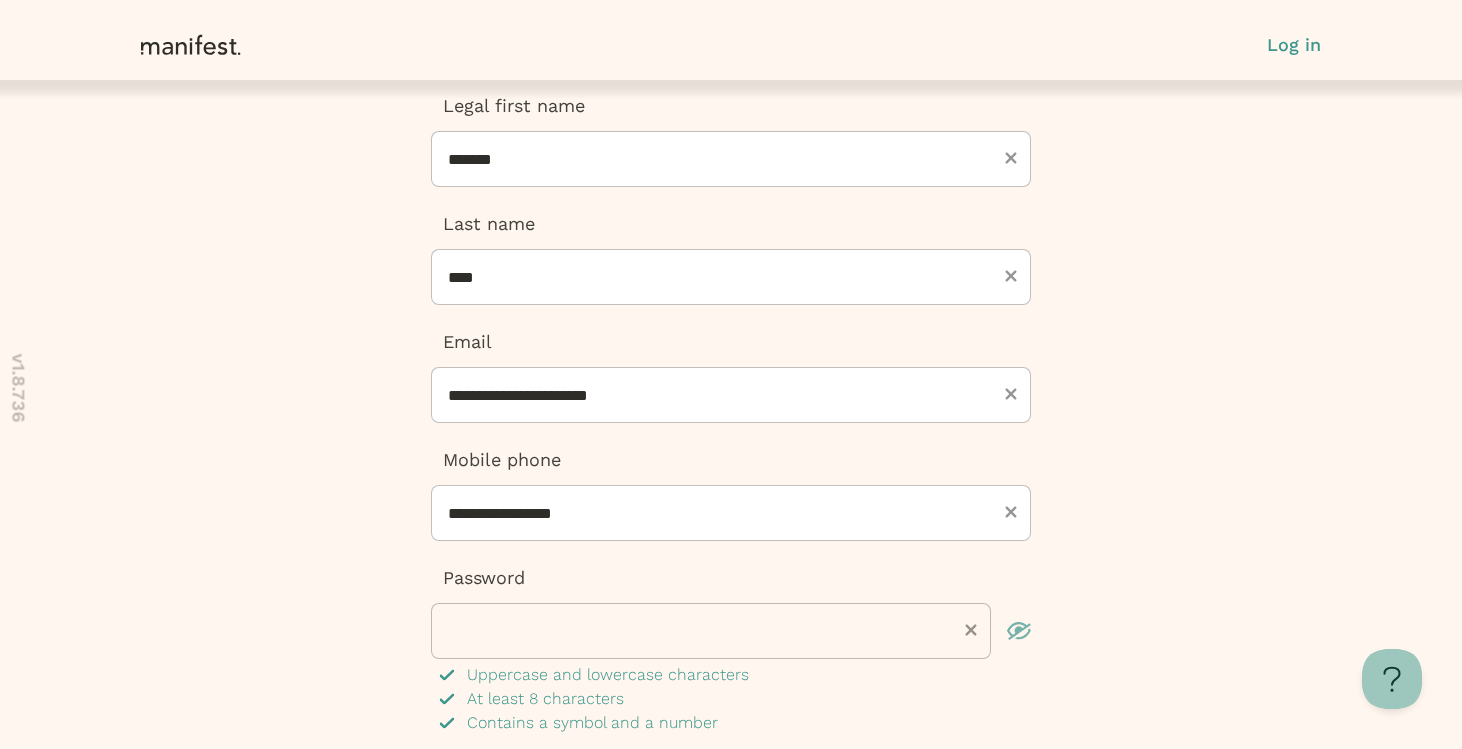 scroll, scrollTop: 0, scrollLeft: 0, axis: both 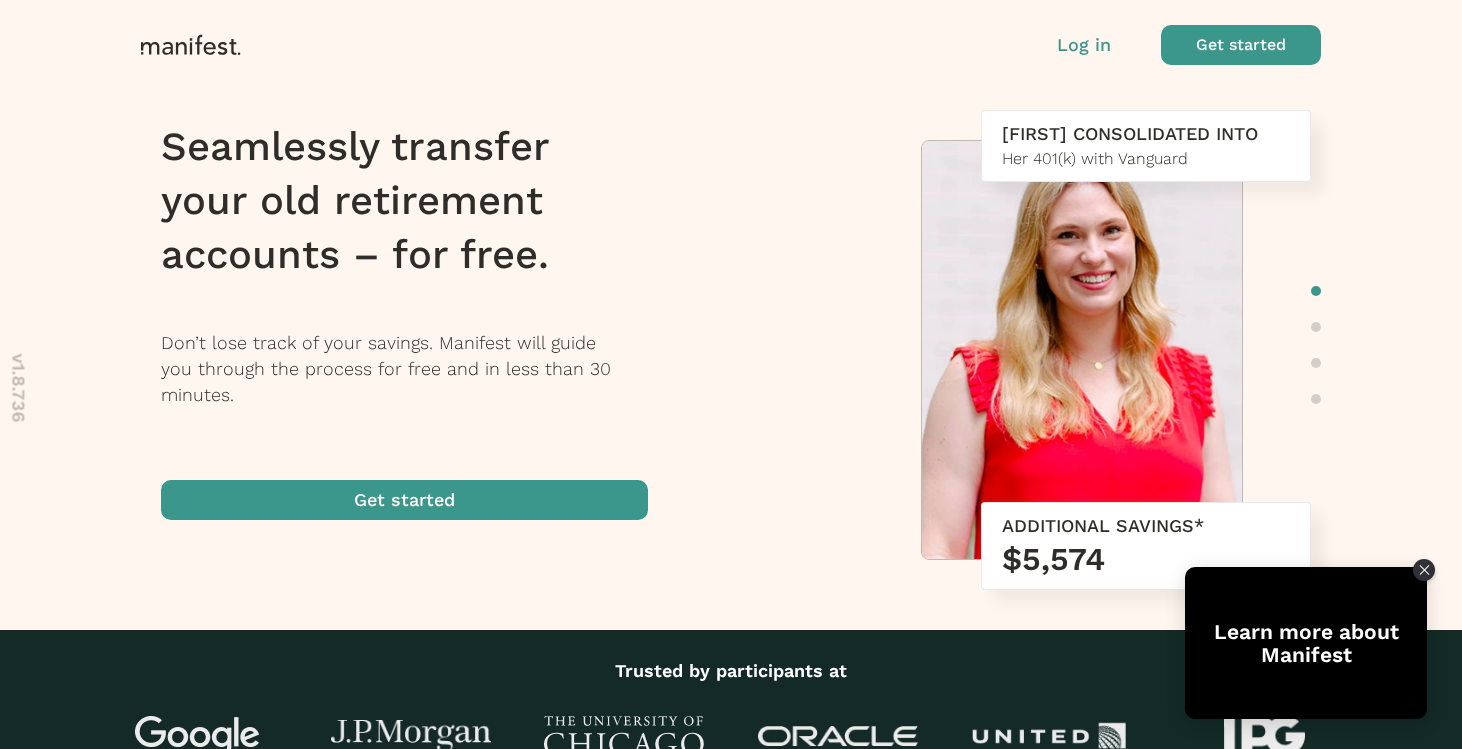 click at bounding box center [599, 45] 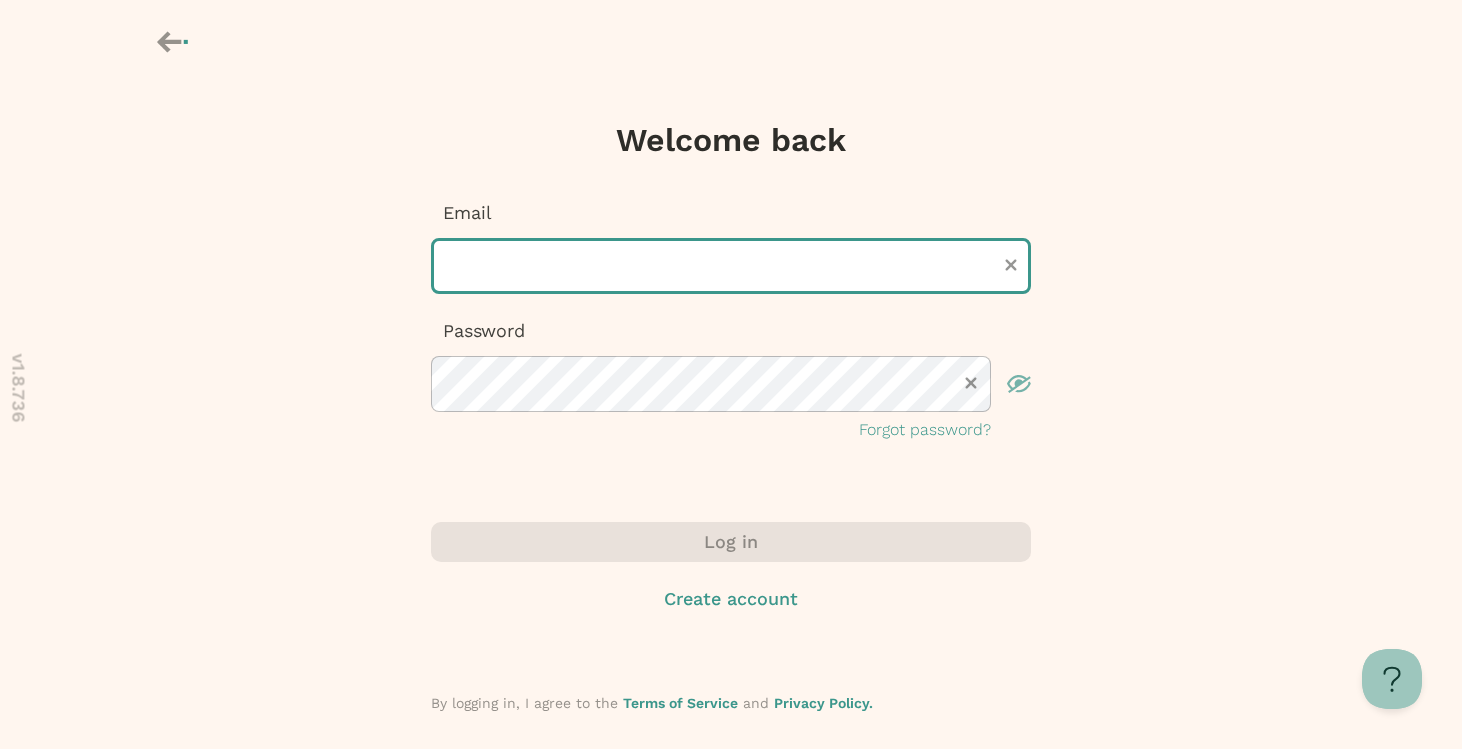 click at bounding box center [731, 266] 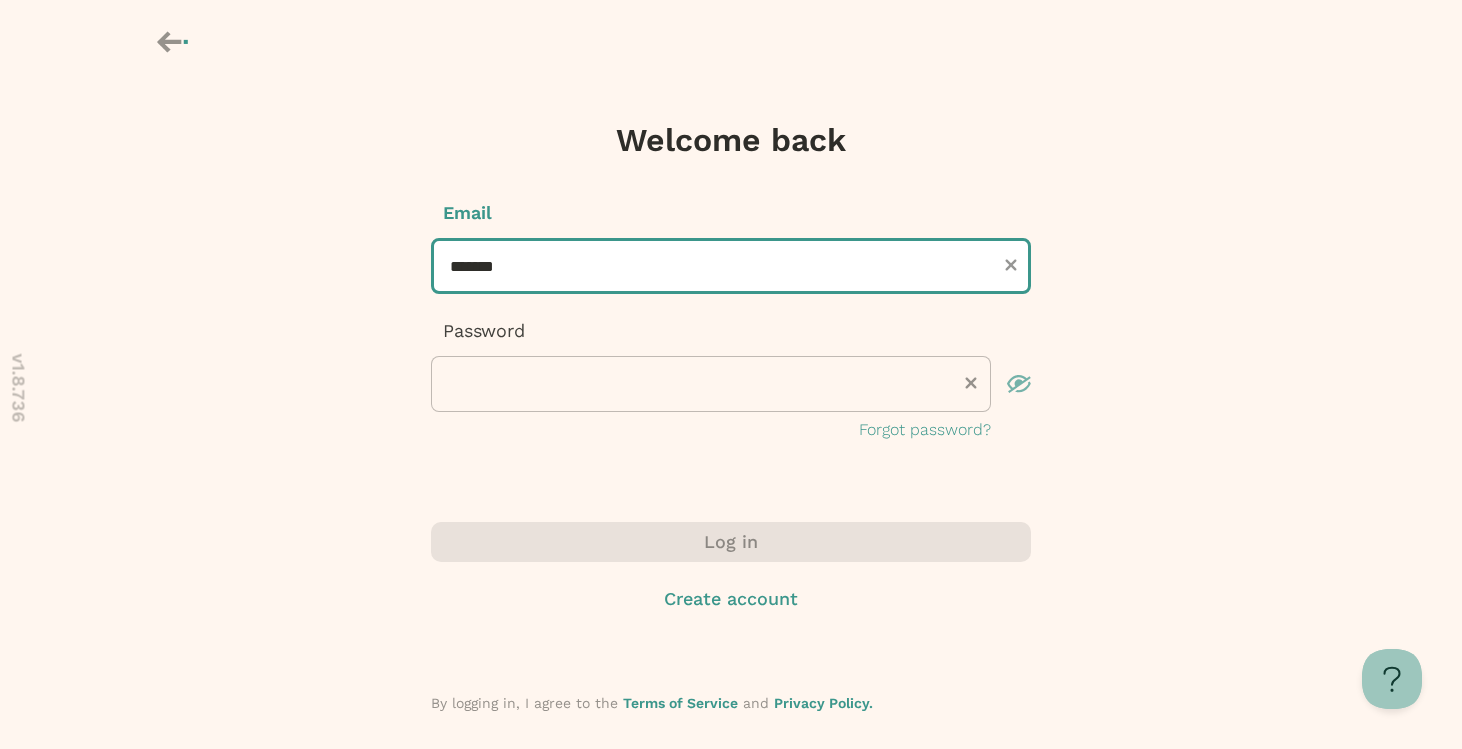 type on "**********" 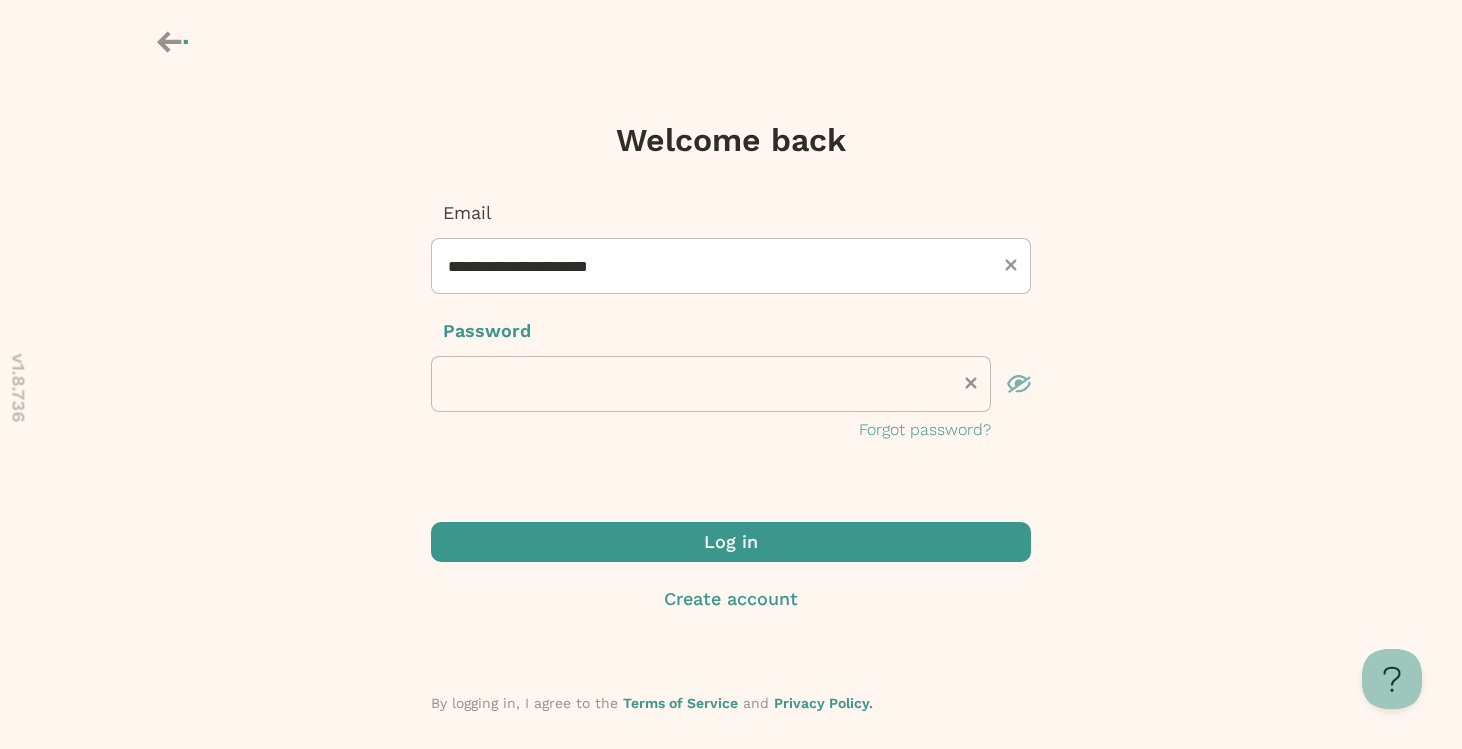 click at bounding box center (731, 542) 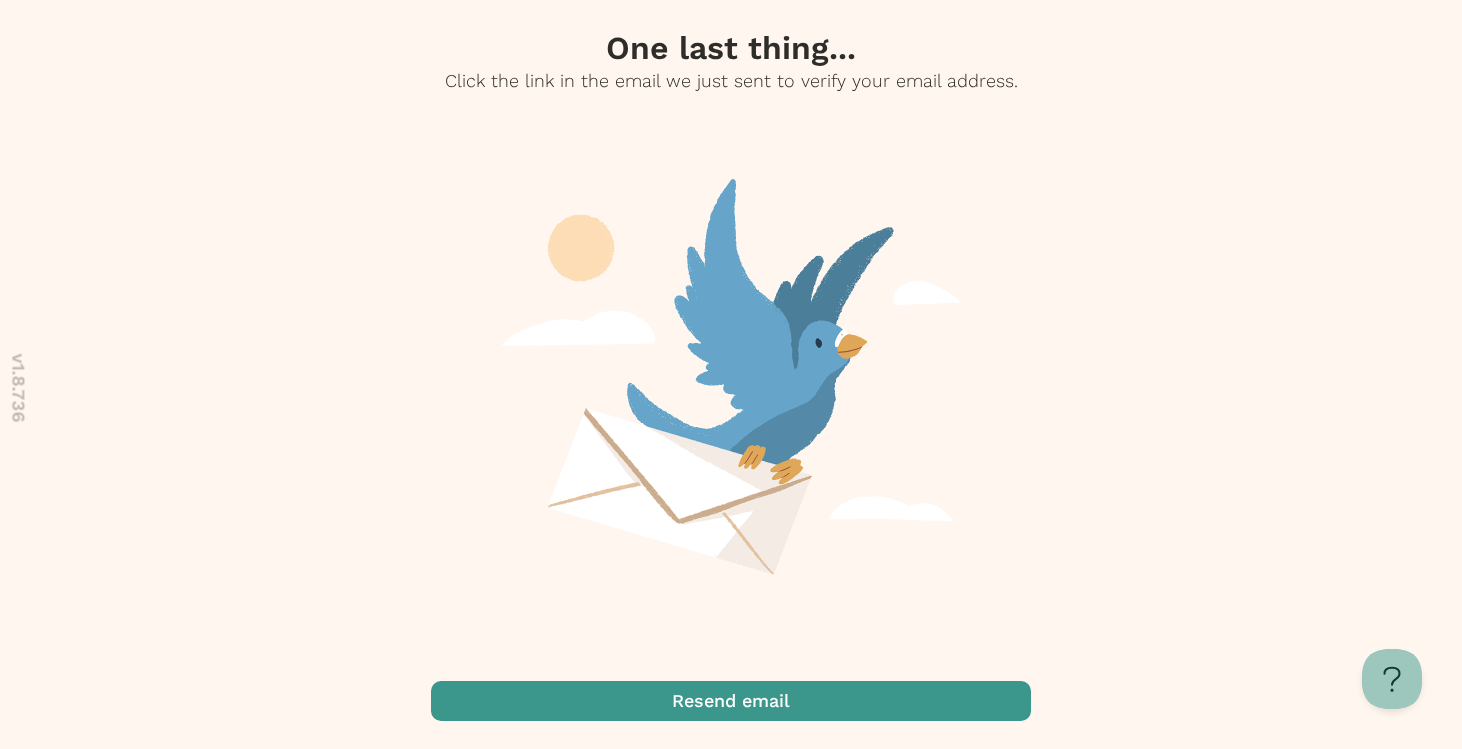 scroll, scrollTop: 0, scrollLeft: 0, axis: both 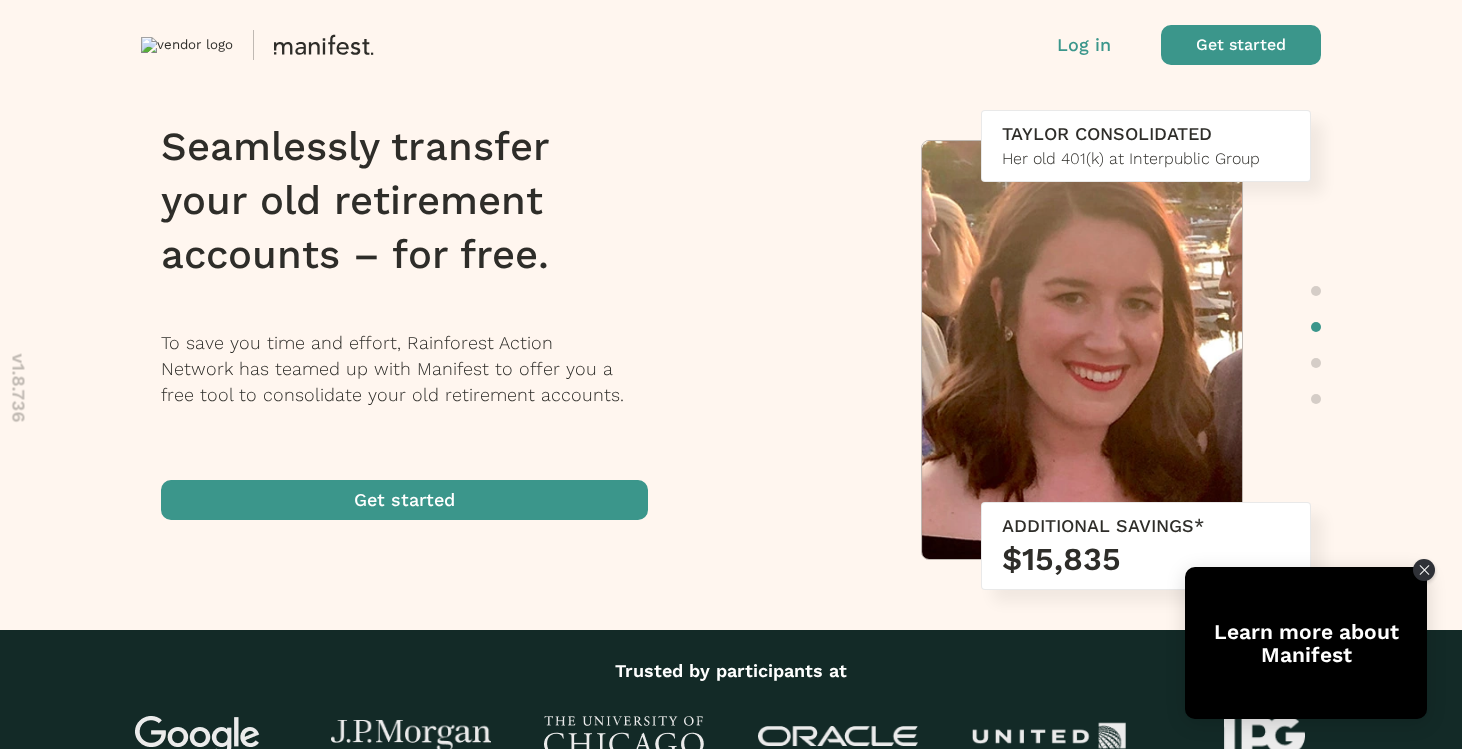 click at bounding box center [1241, 45] 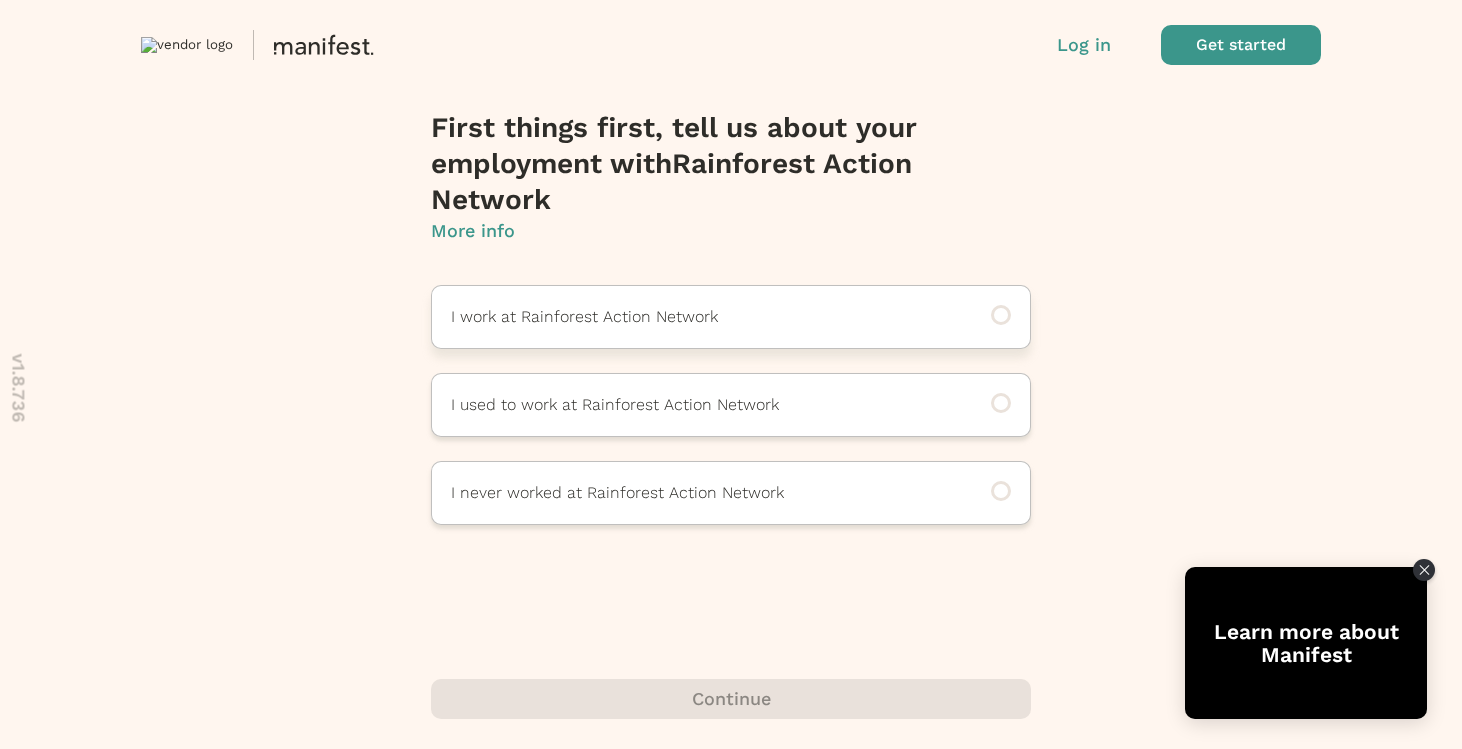 click on "I work at Rainforest Action Network" at bounding box center (703, 317) 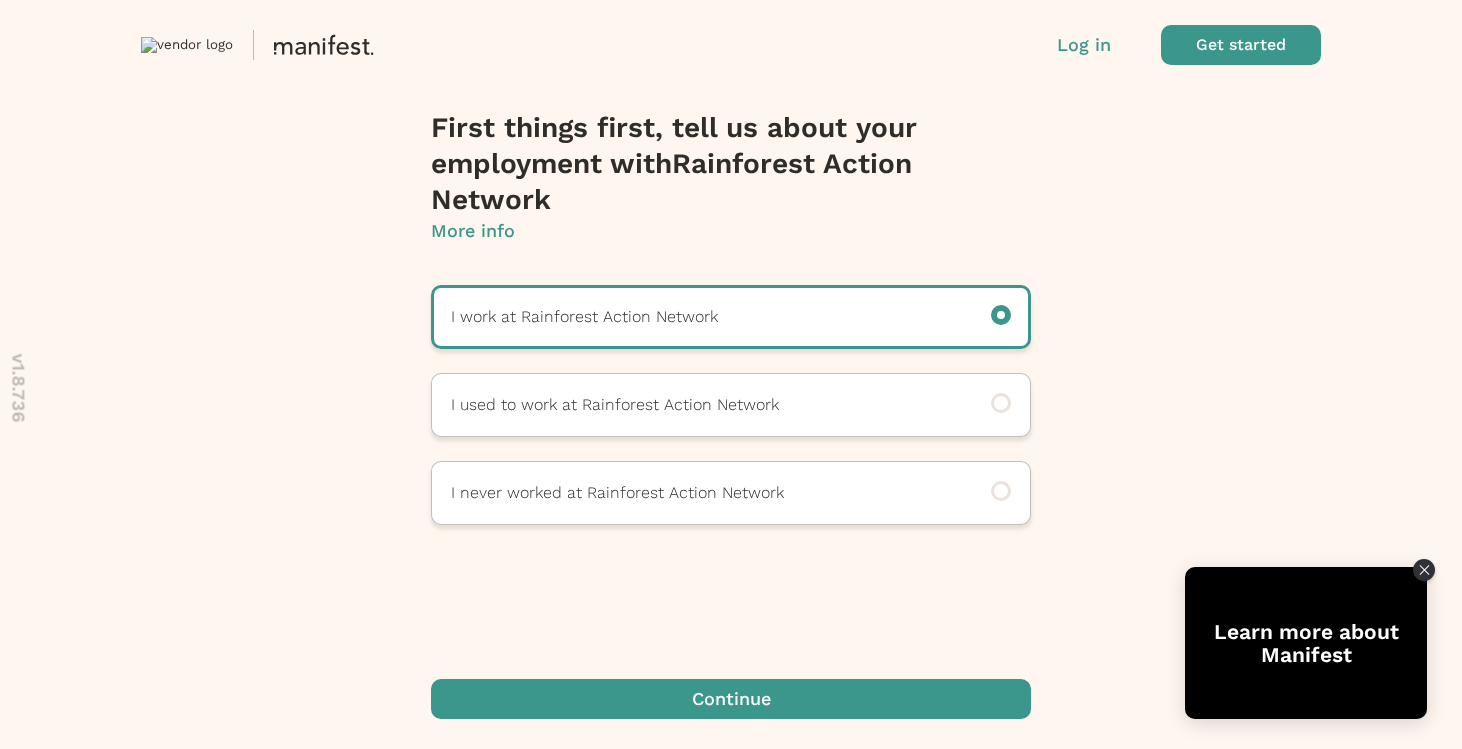 click at bounding box center (731, 699) 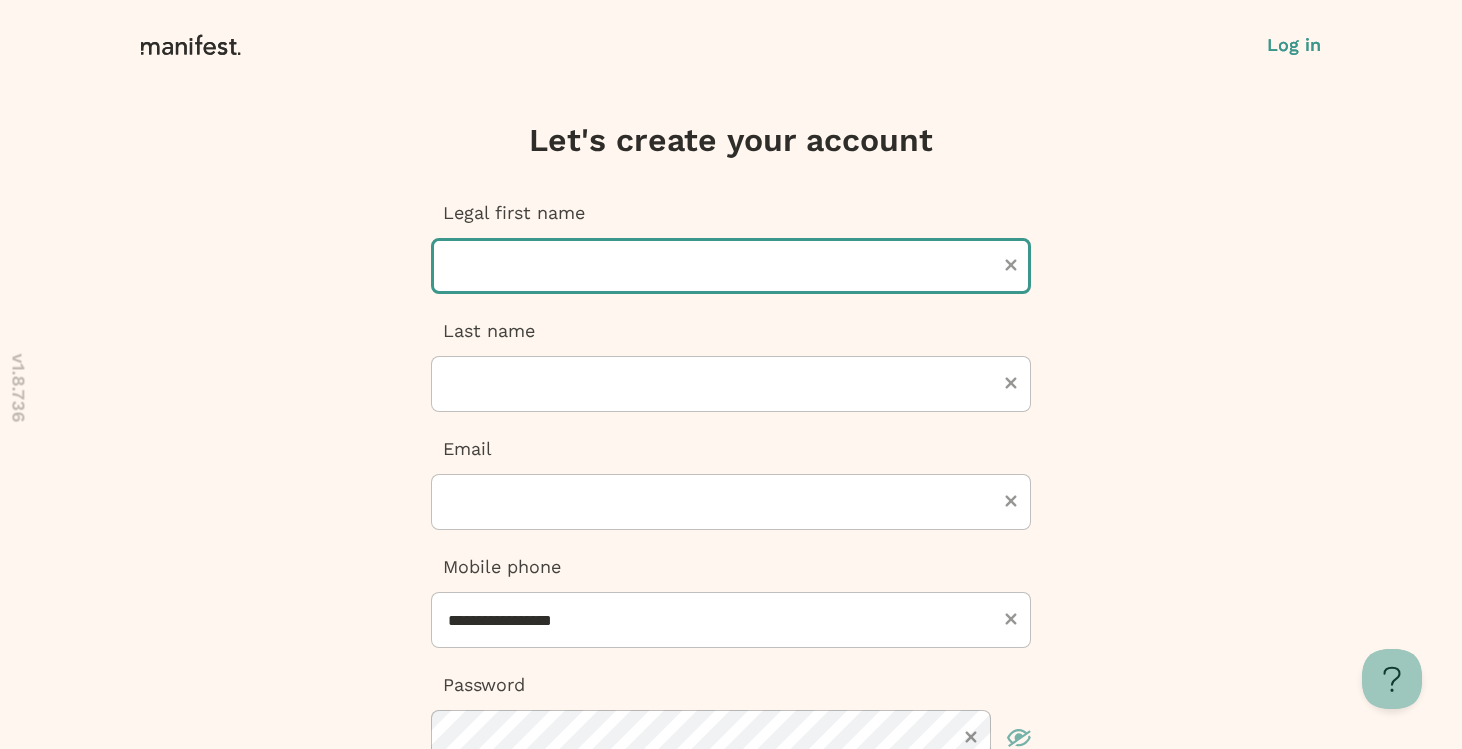 click at bounding box center [731, 266] 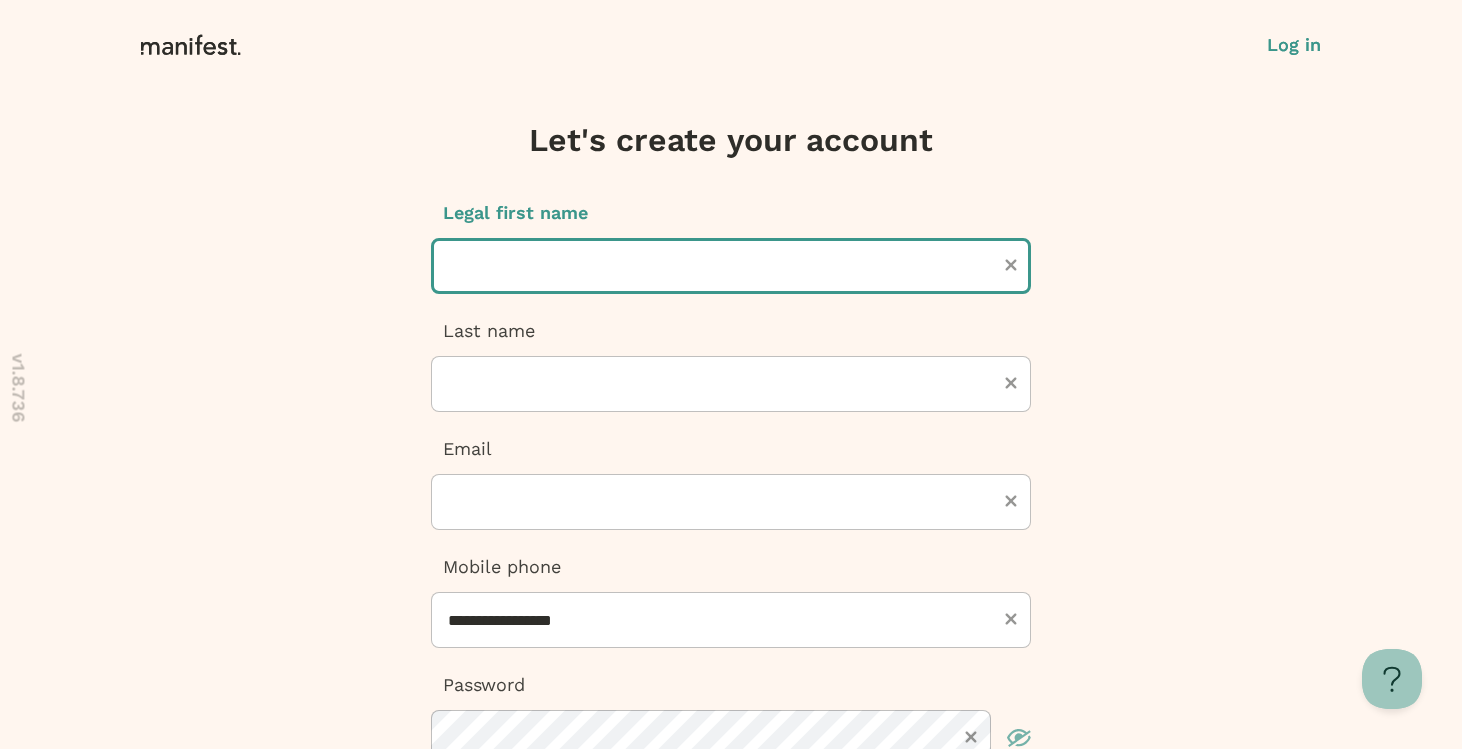 type on "*******" 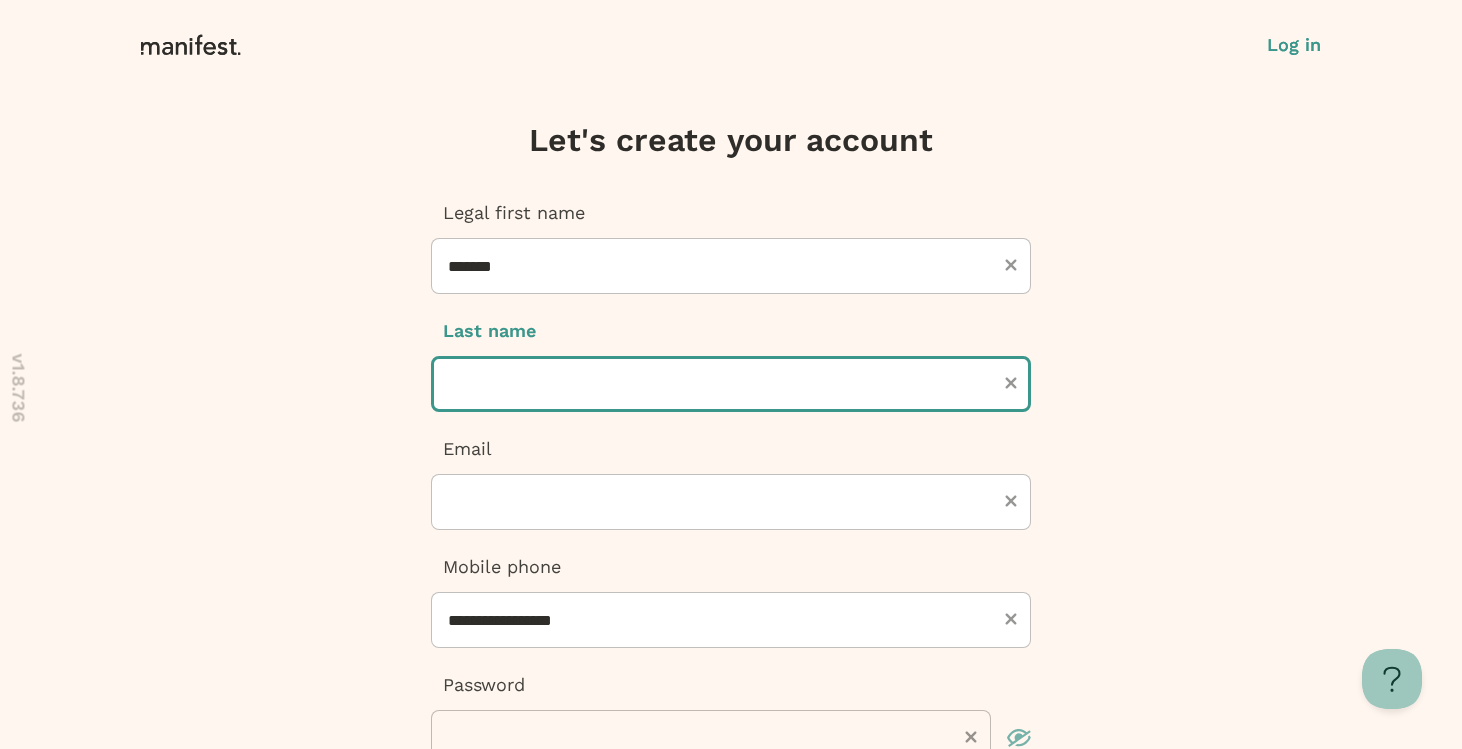 click at bounding box center [731, 384] 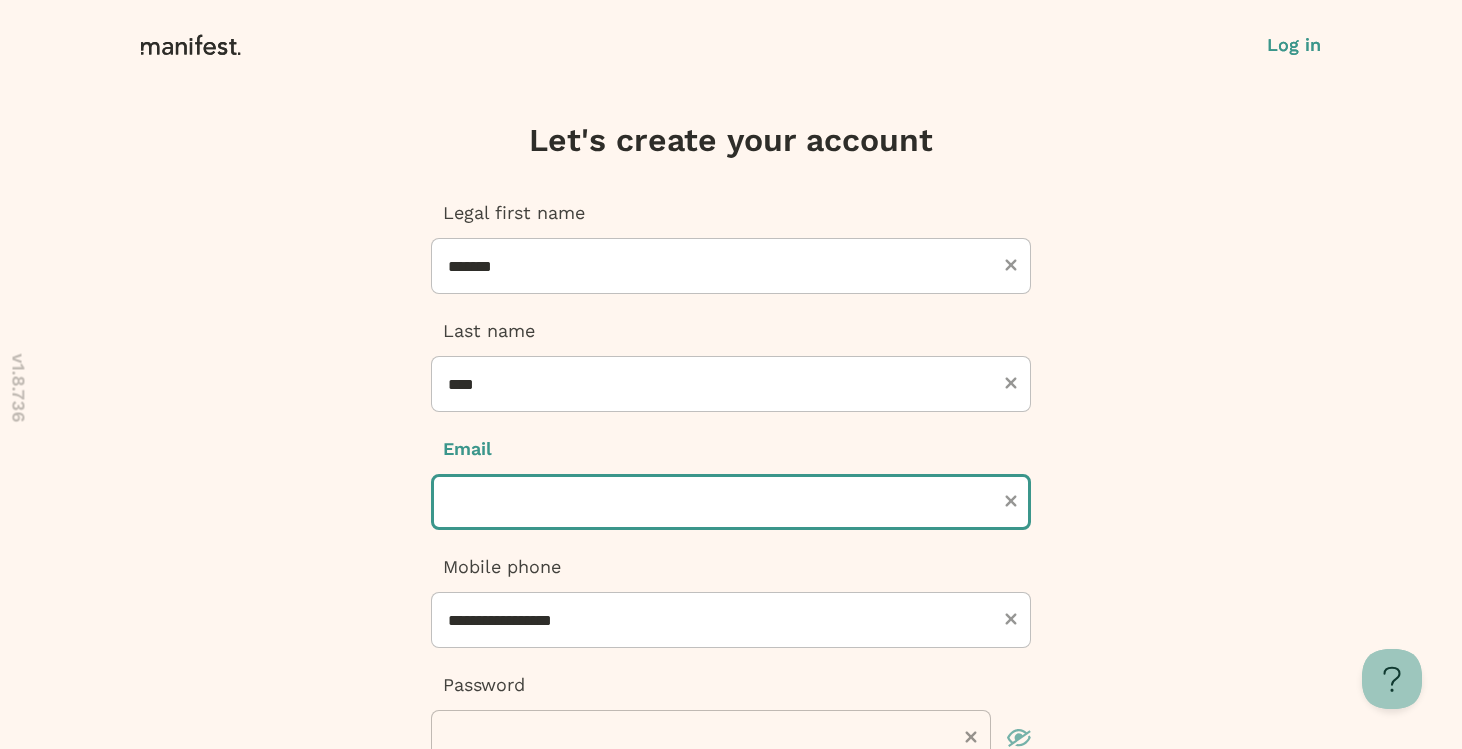 click at bounding box center [731, 502] 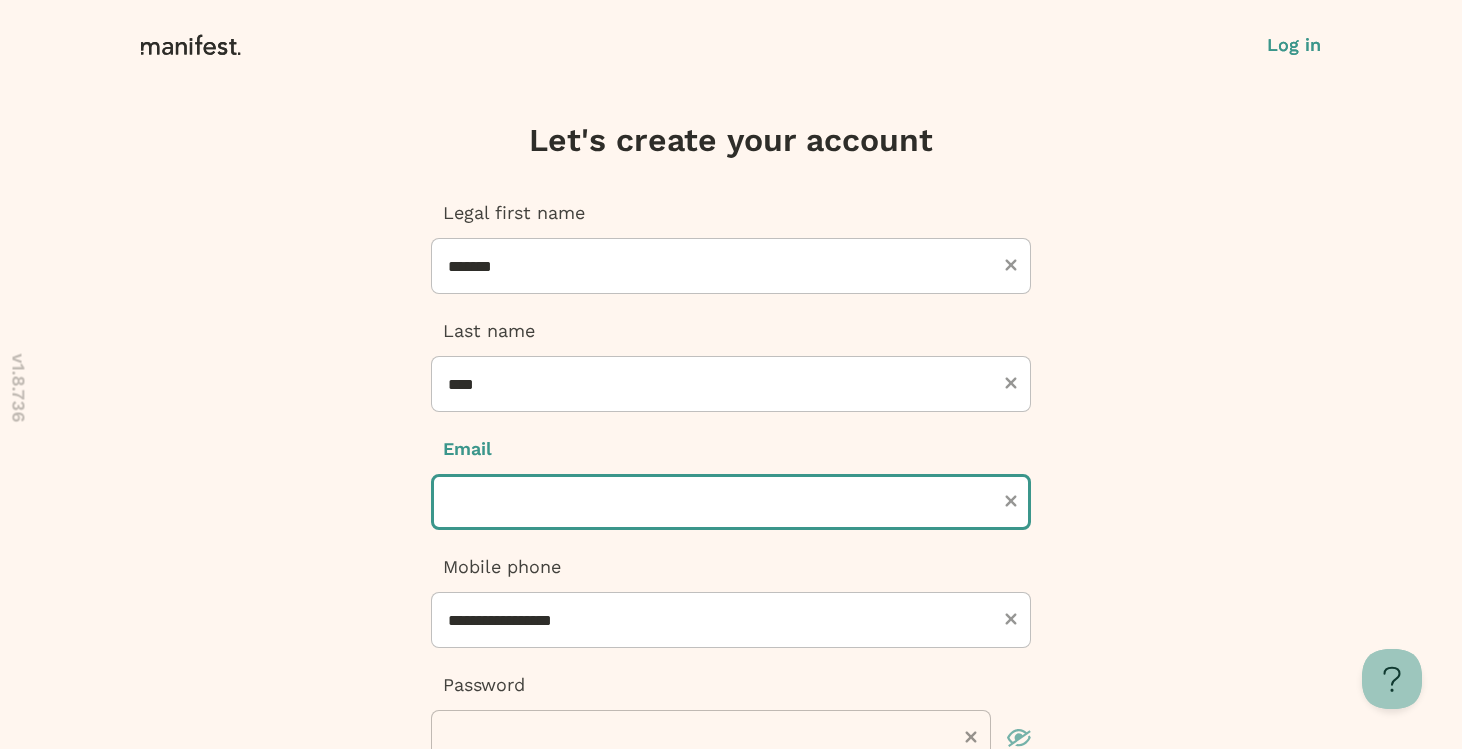 type on "**********" 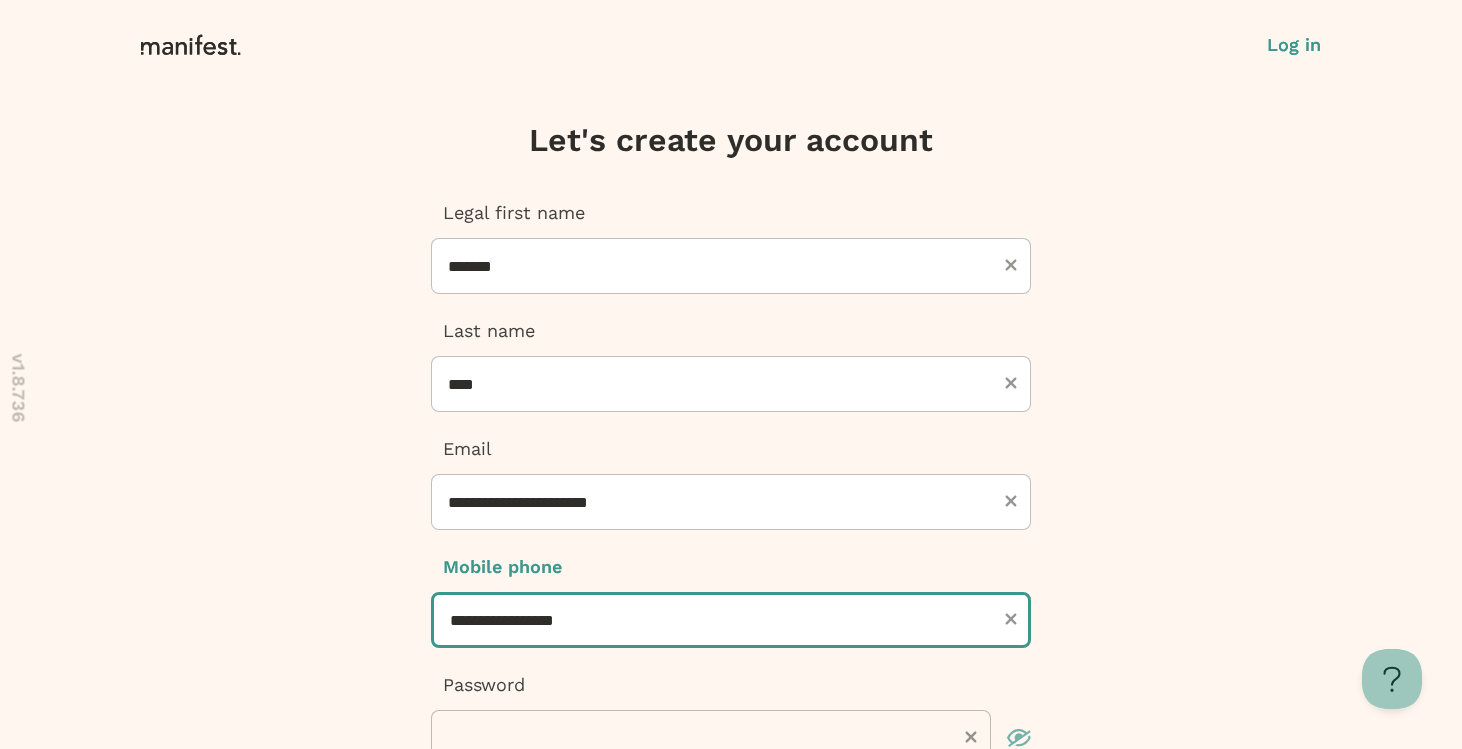 click on "**********" at bounding box center [731, 620] 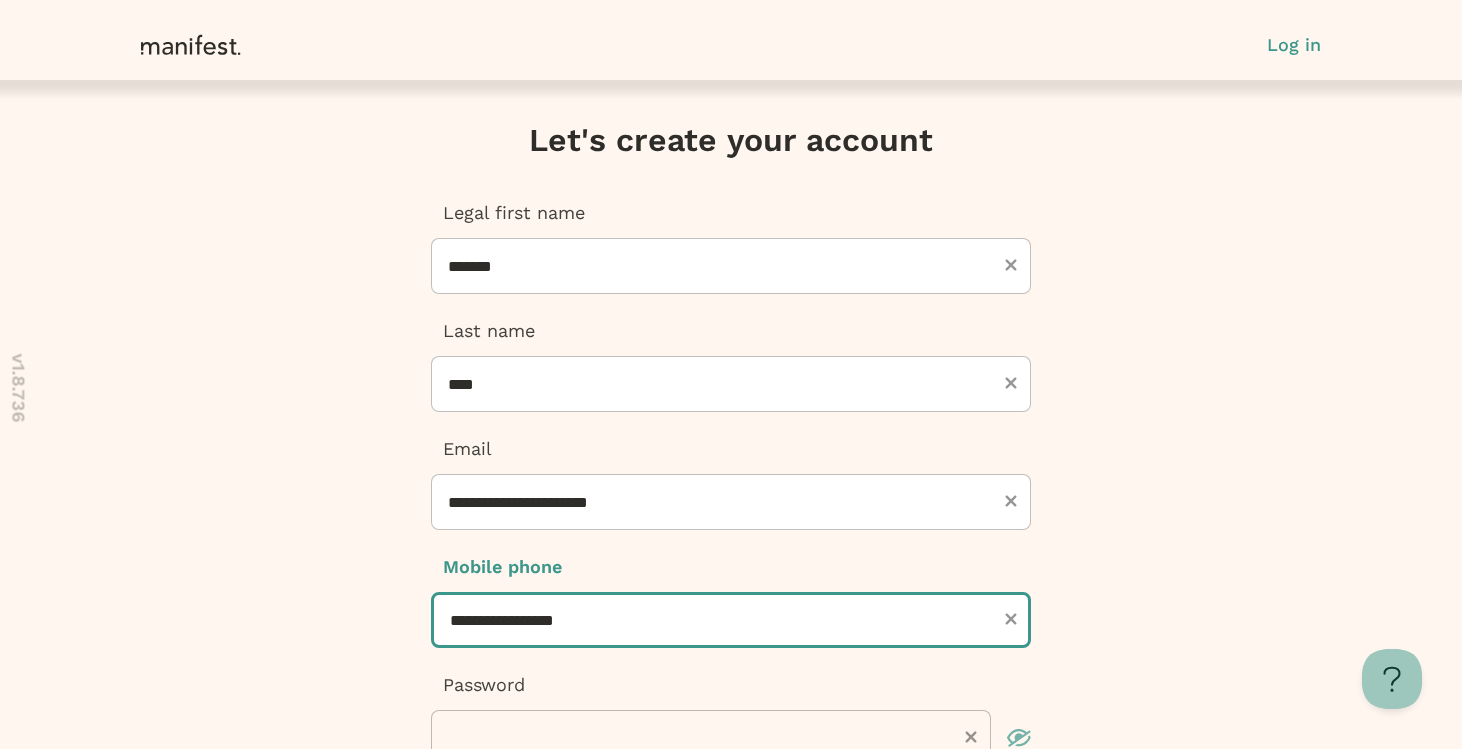 scroll, scrollTop: 162, scrollLeft: 0, axis: vertical 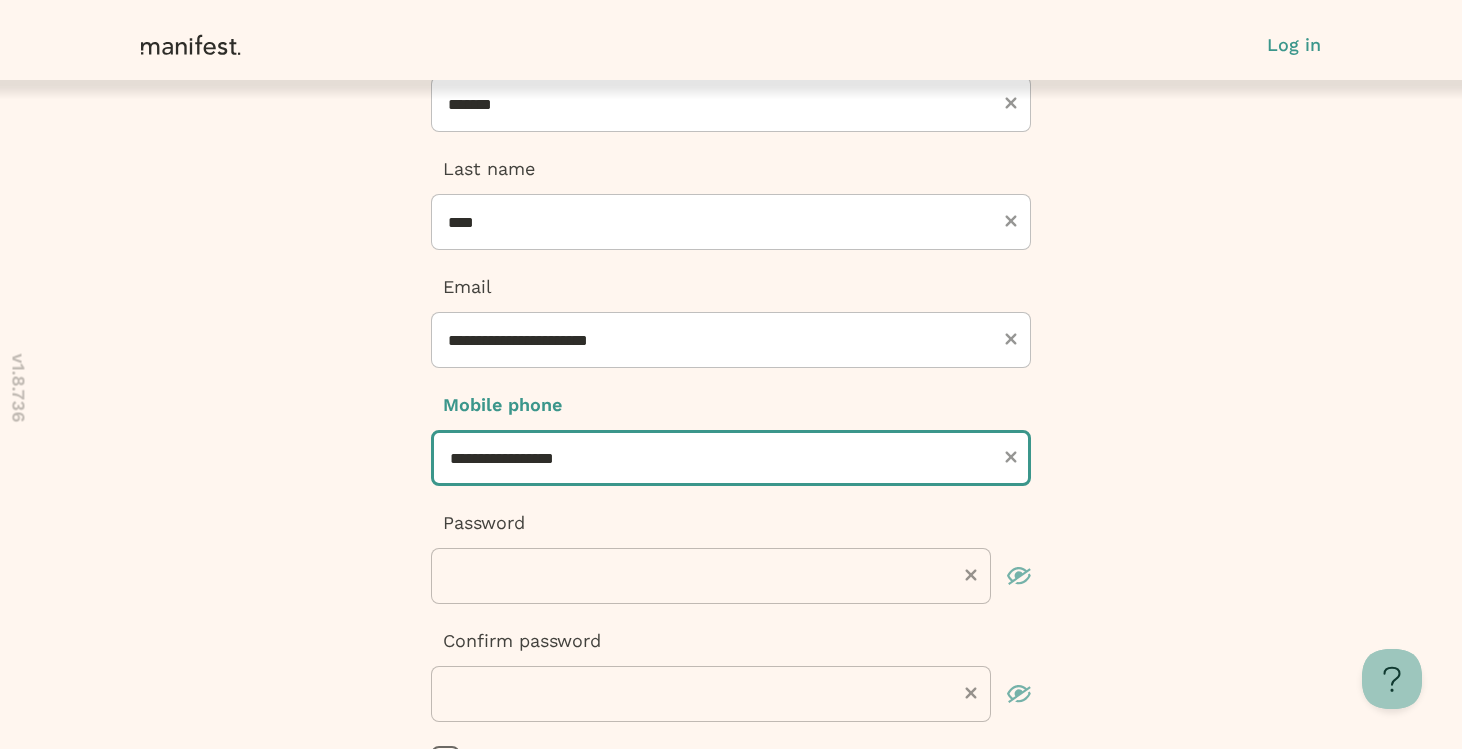 type on "***" 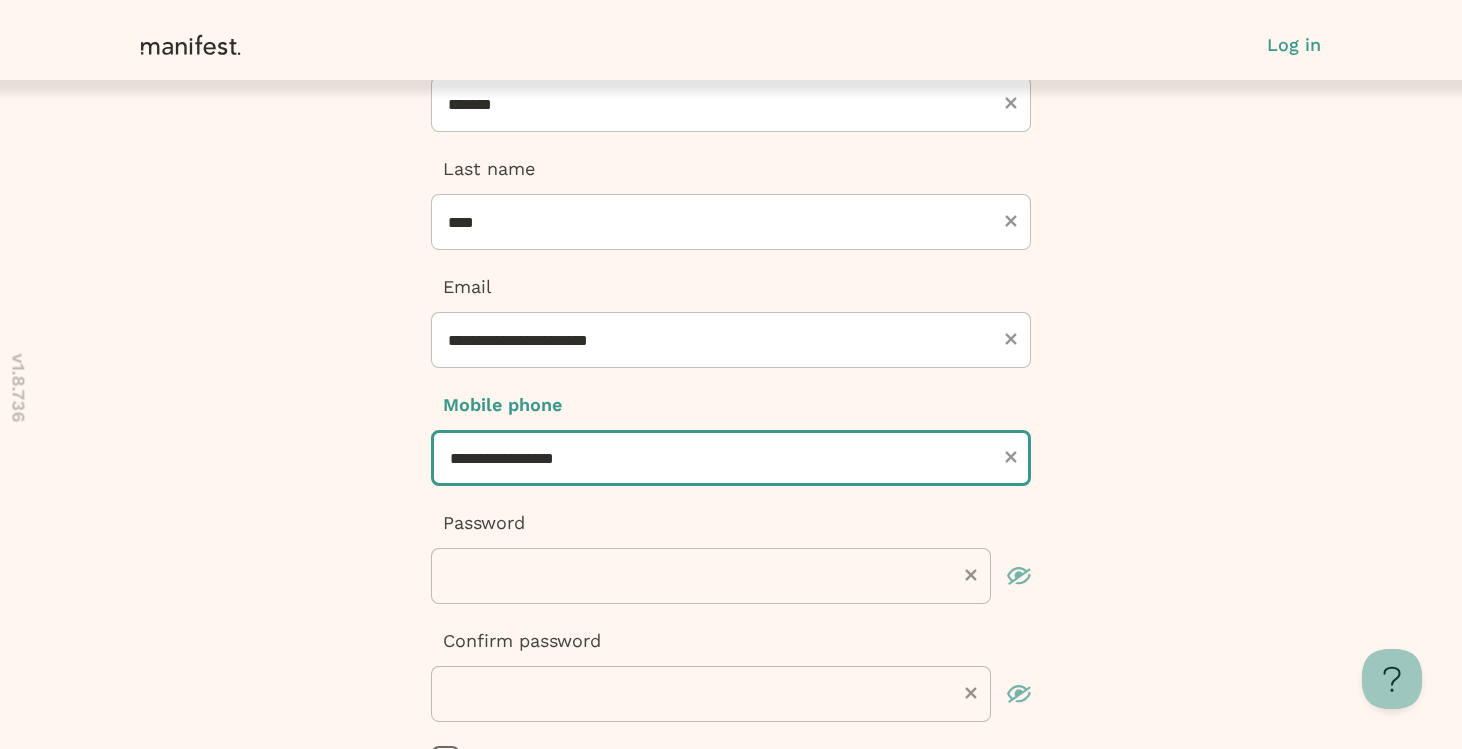 type on "**********" 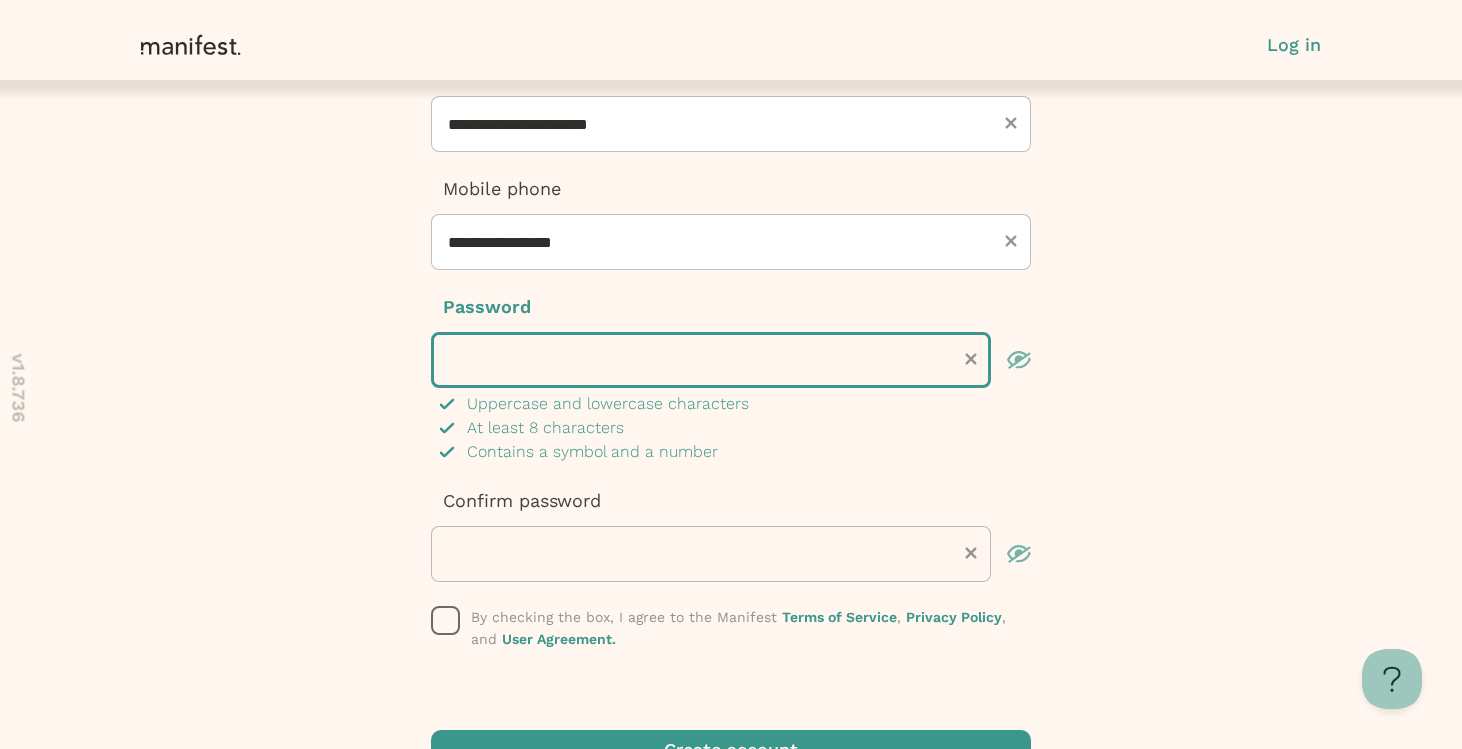 scroll, scrollTop: 380, scrollLeft: 0, axis: vertical 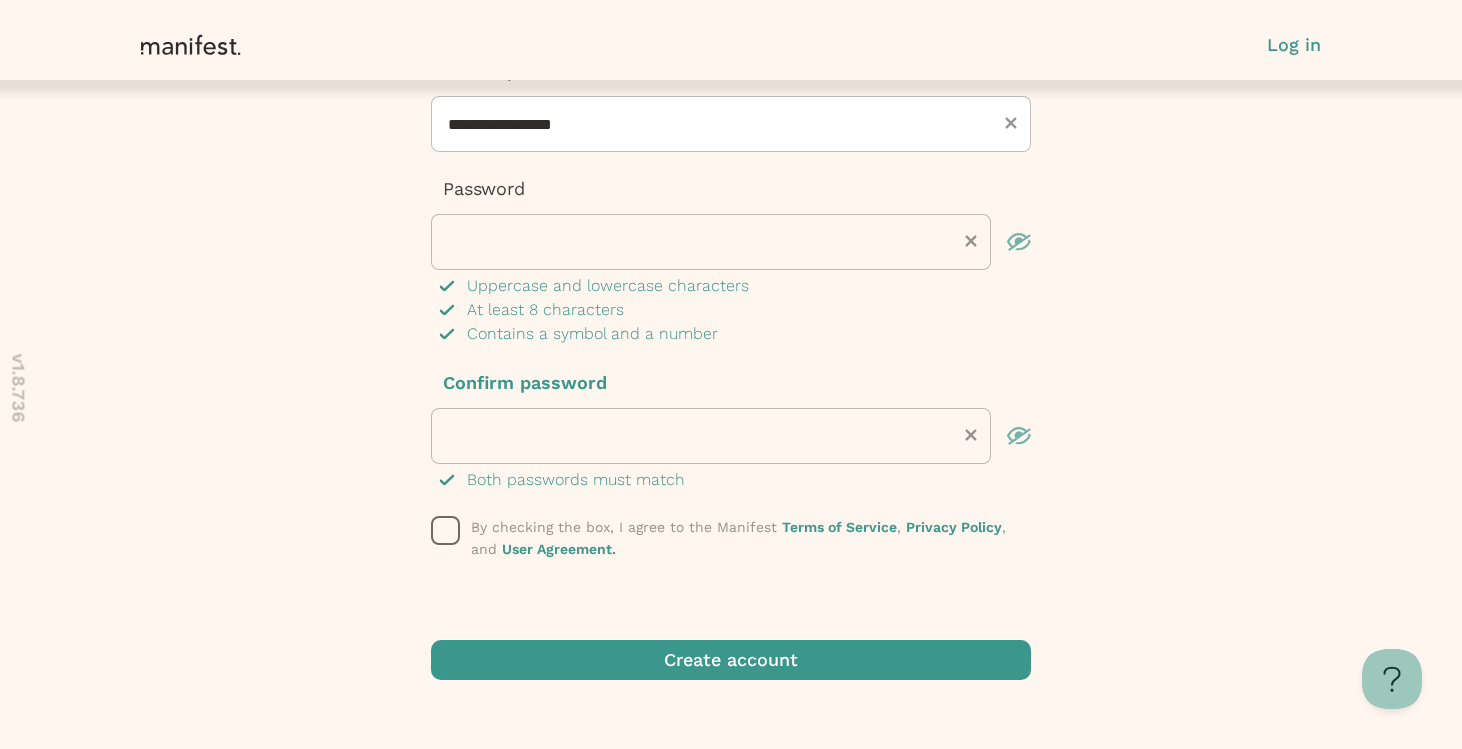 click 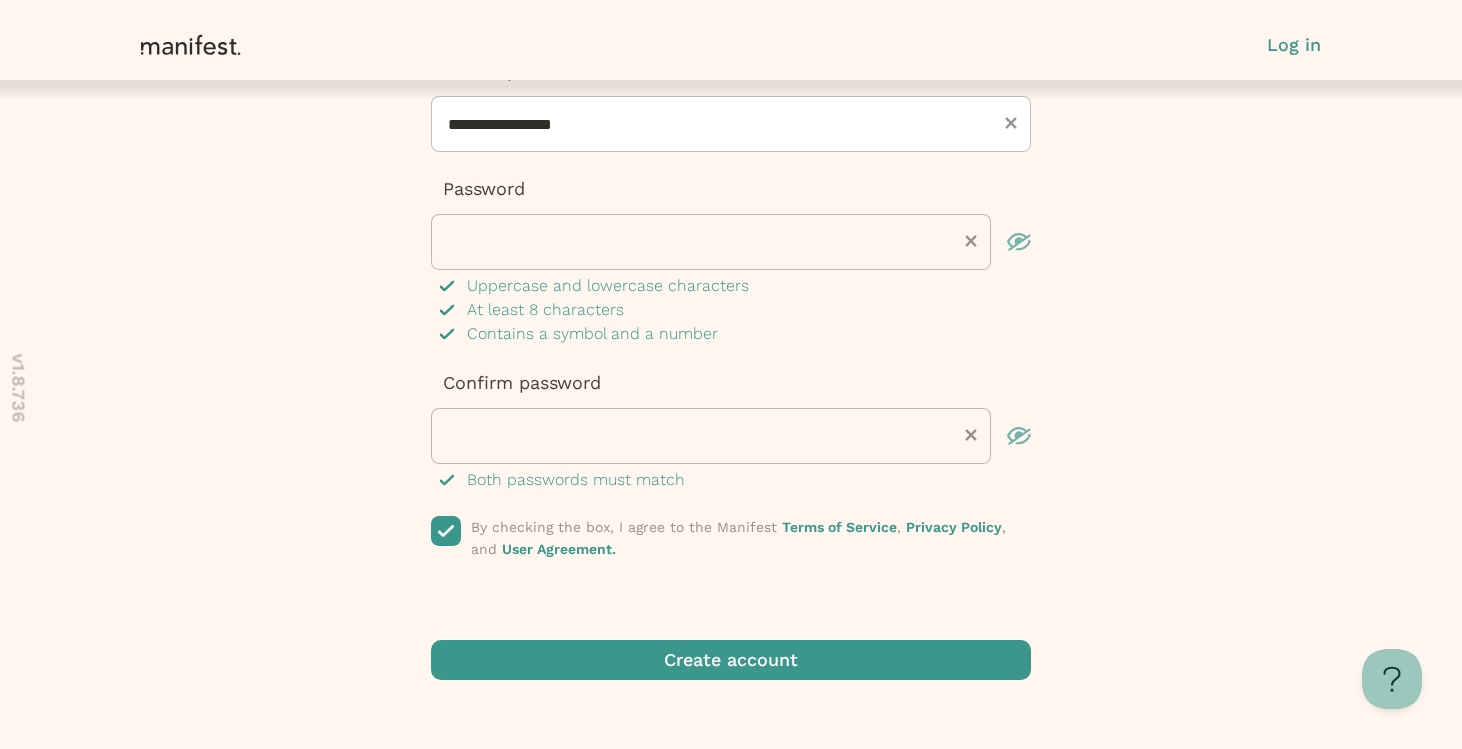 click at bounding box center (731, 660) 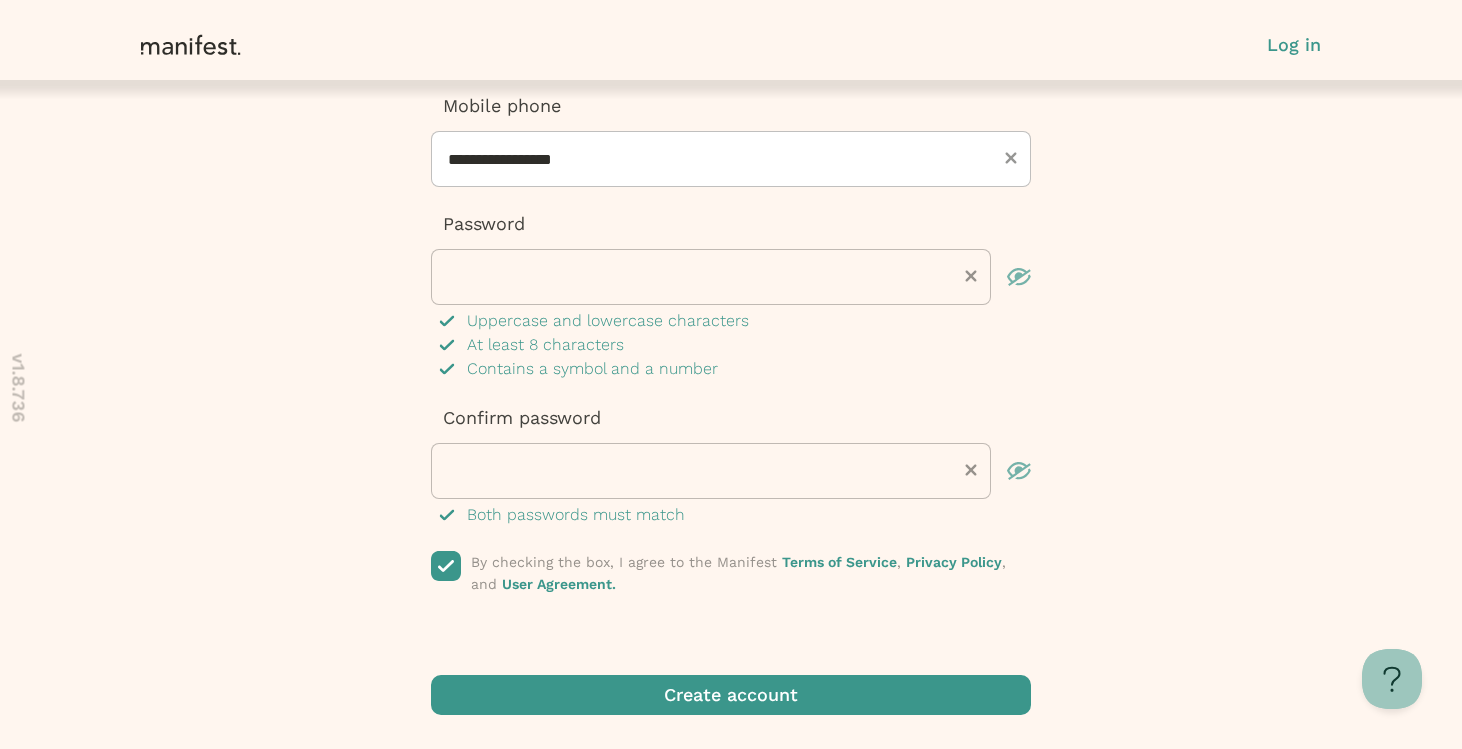 scroll, scrollTop: 507, scrollLeft: 0, axis: vertical 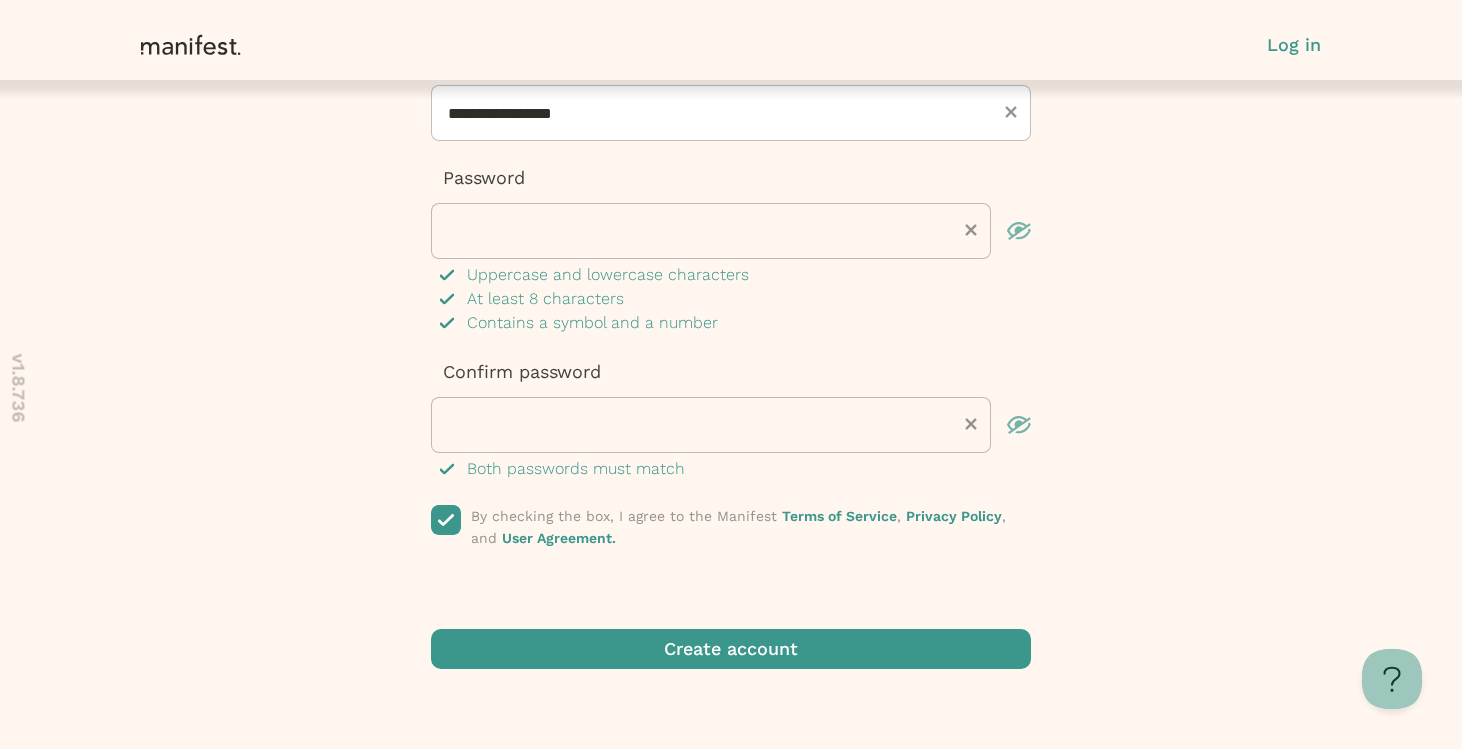 click at bounding box center [731, 649] 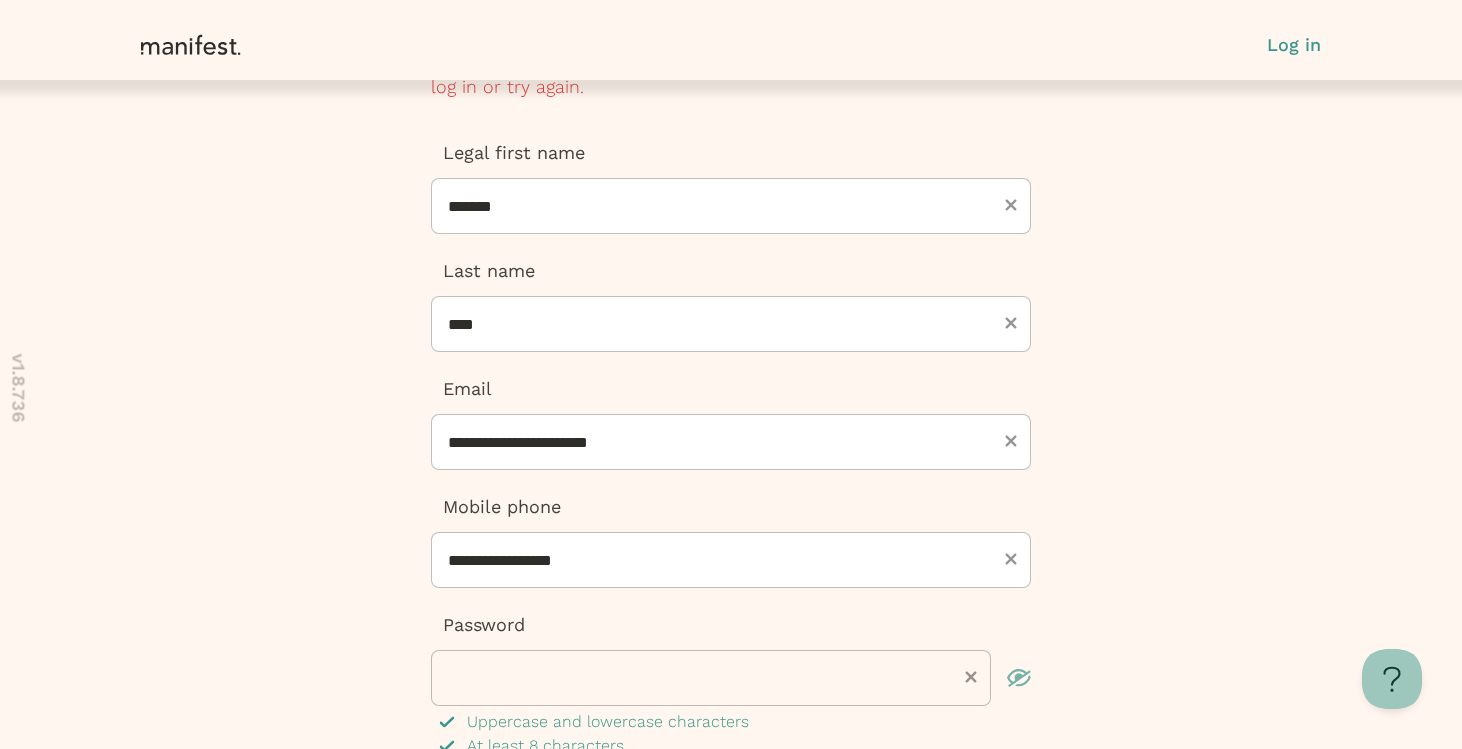 scroll, scrollTop: 0, scrollLeft: 0, axis: both 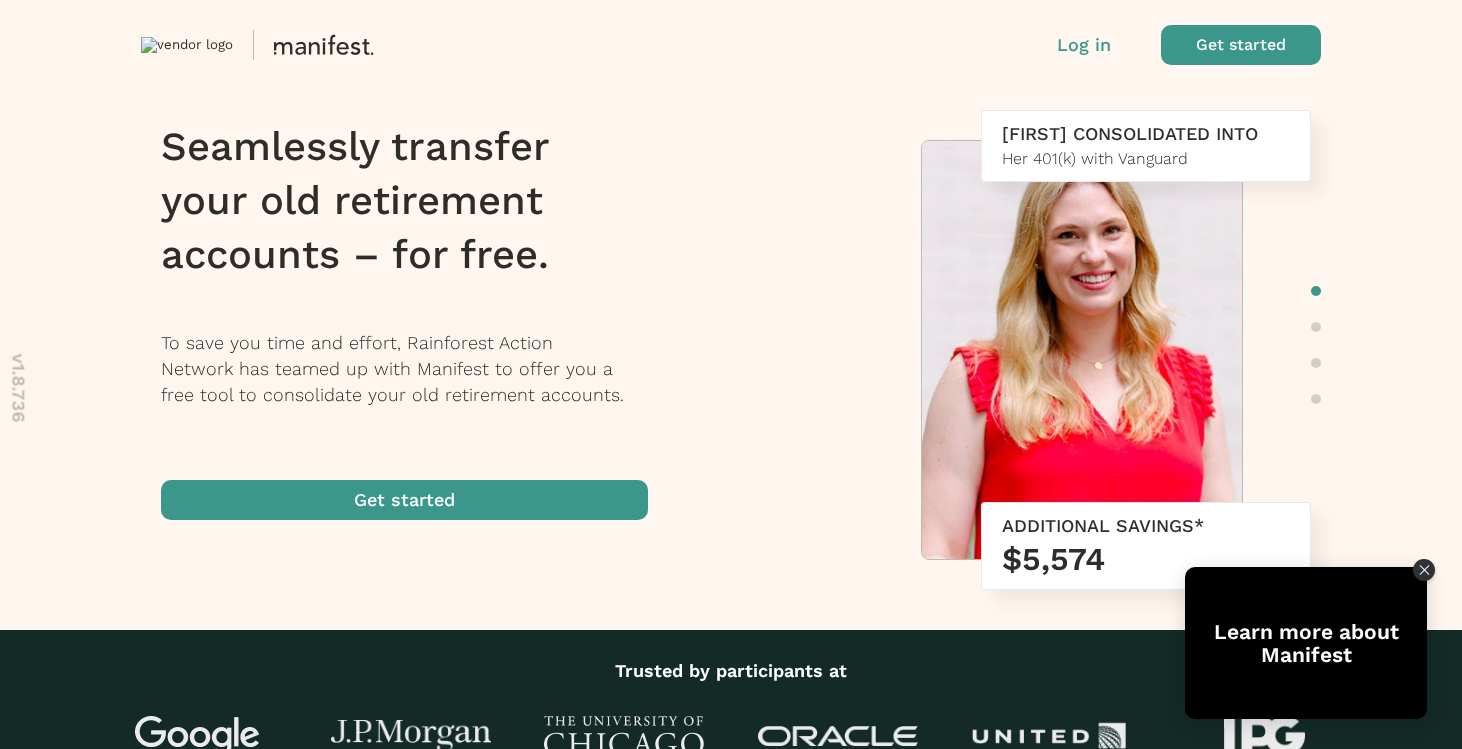 click on "Seamlessly transfer  your old retirement accounts – for free." at bounding box center (417, 201) 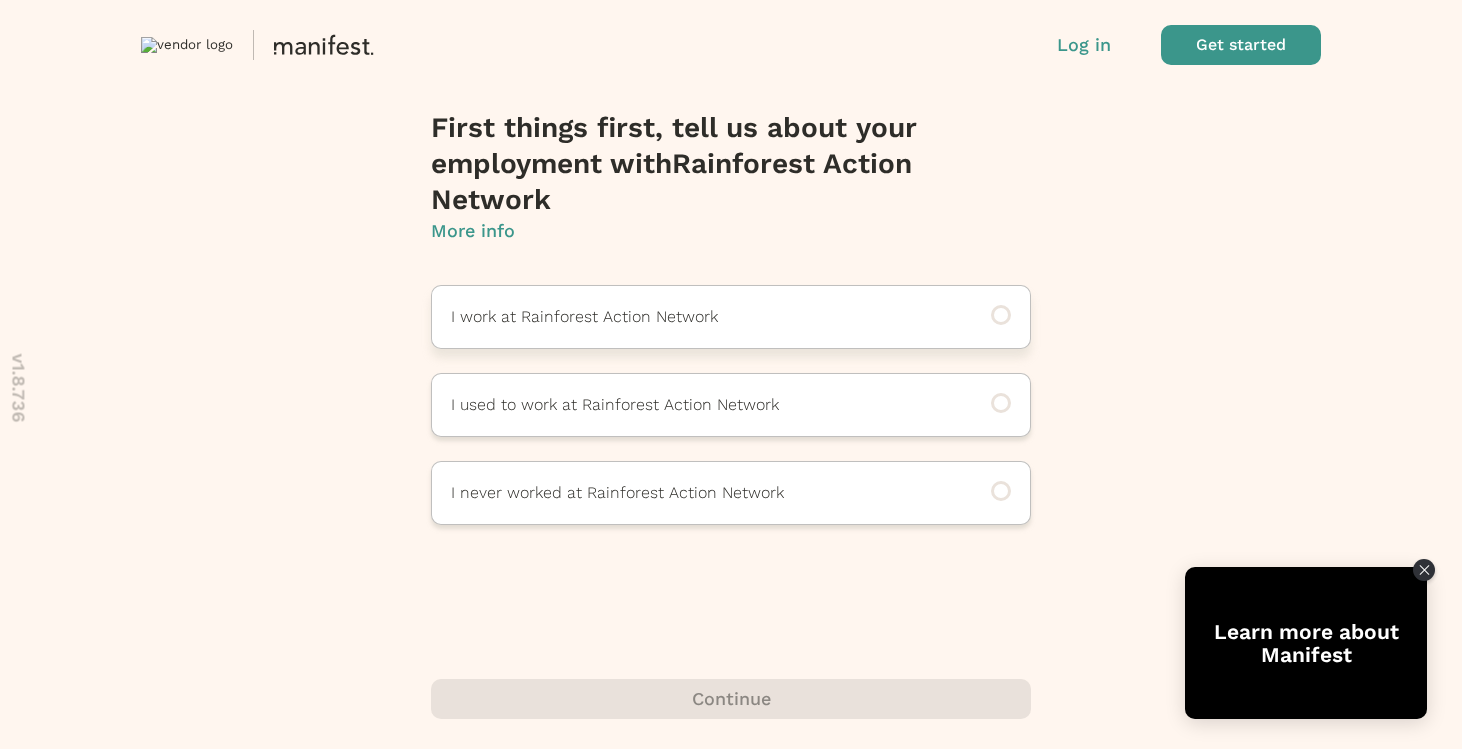 click on "I work at Rainforest Action Network" at bounding box center (703, 317) 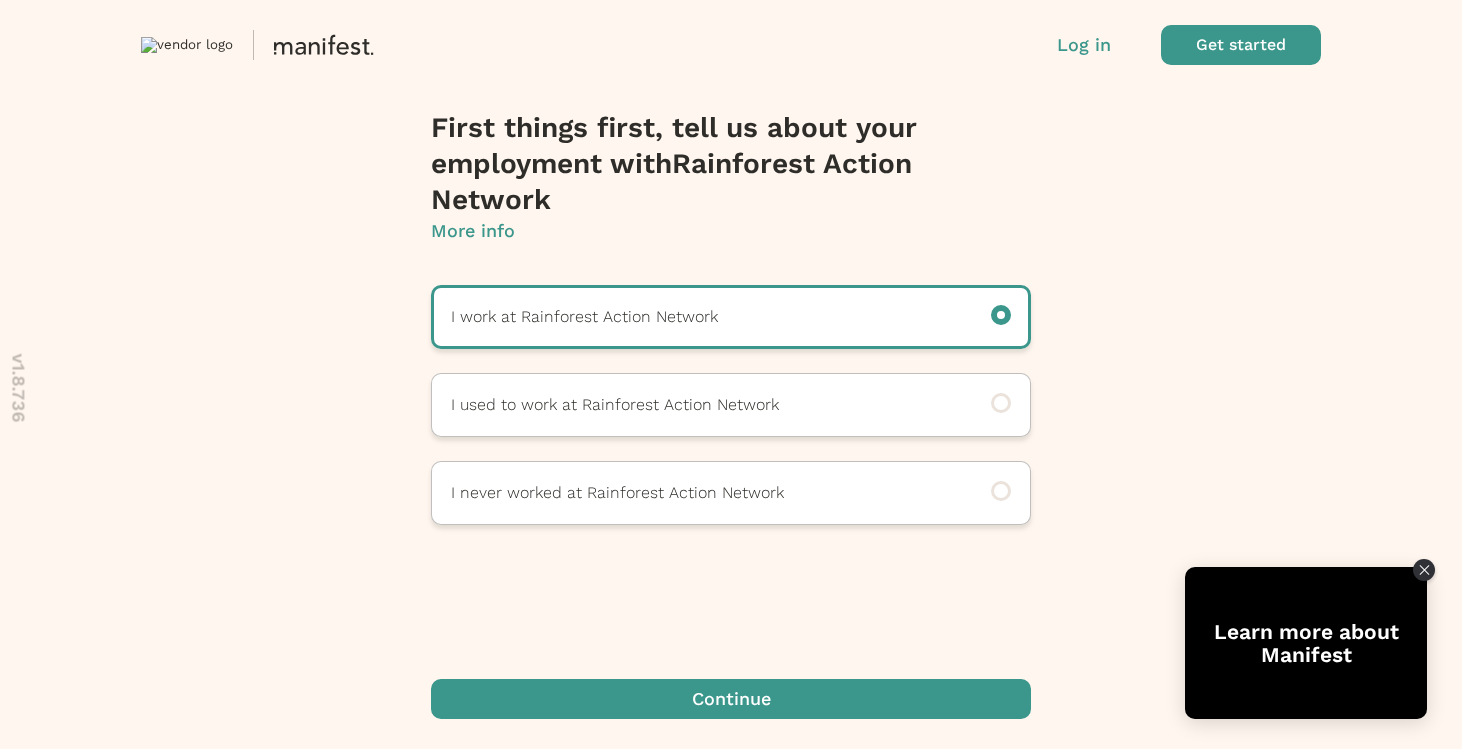 click at bounding box center [731, 699] 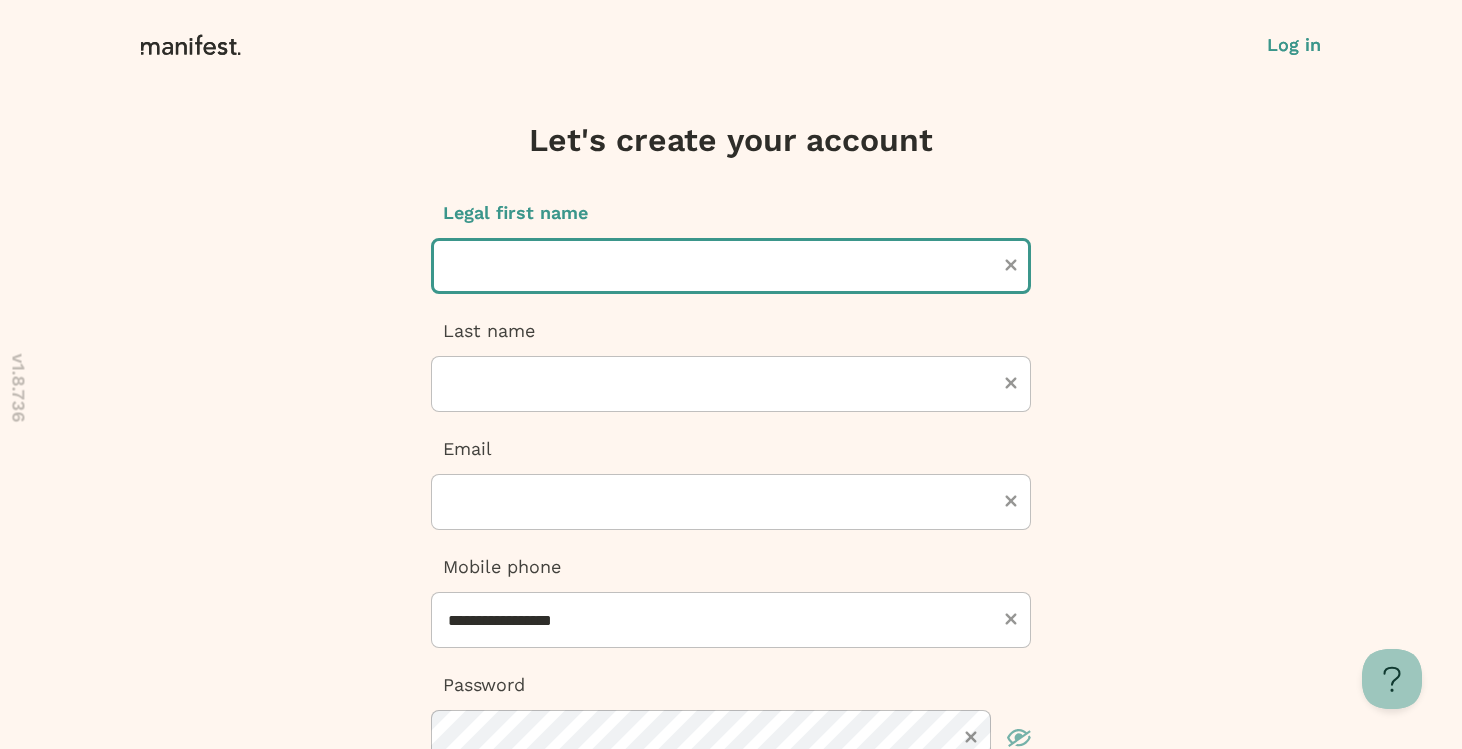 click at bounding box center [731, 266] 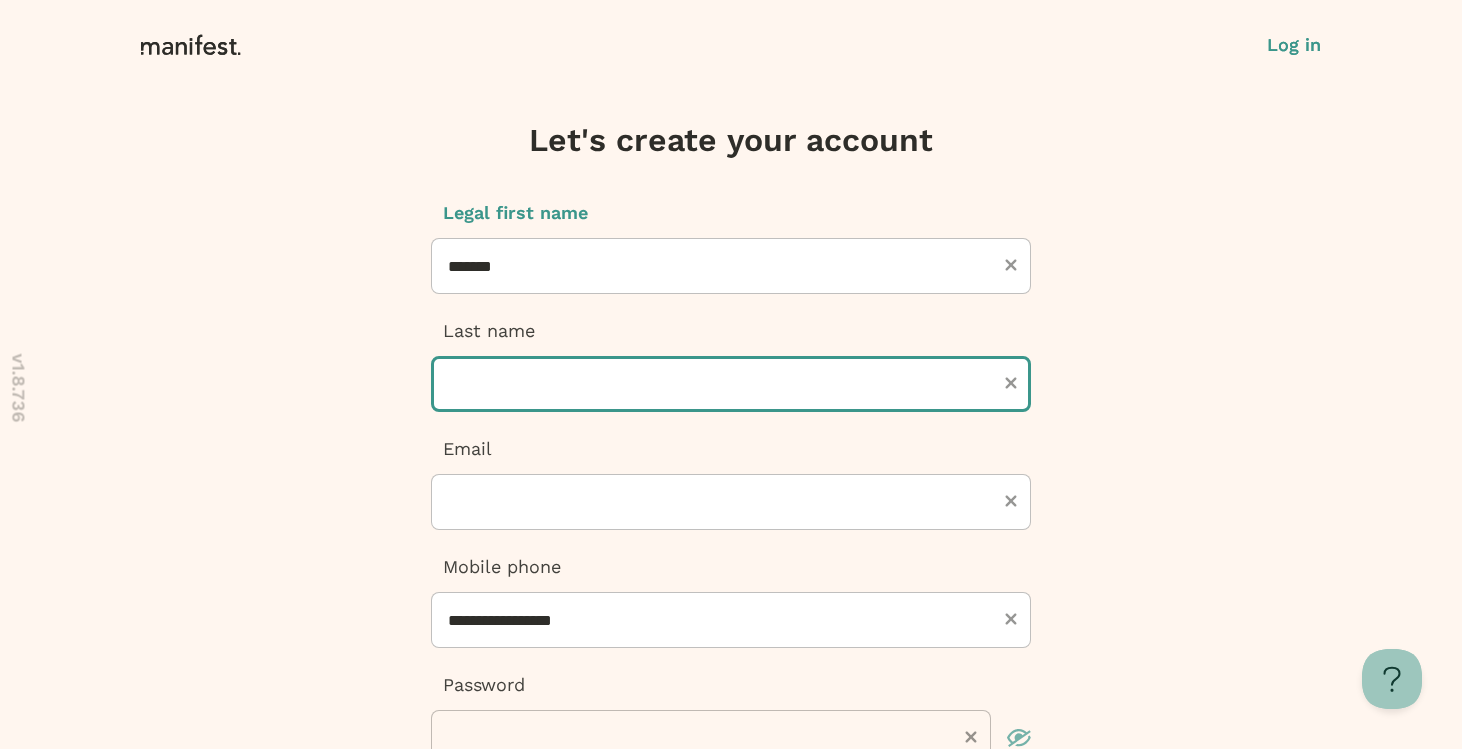 click at bounding box center (731, 384) 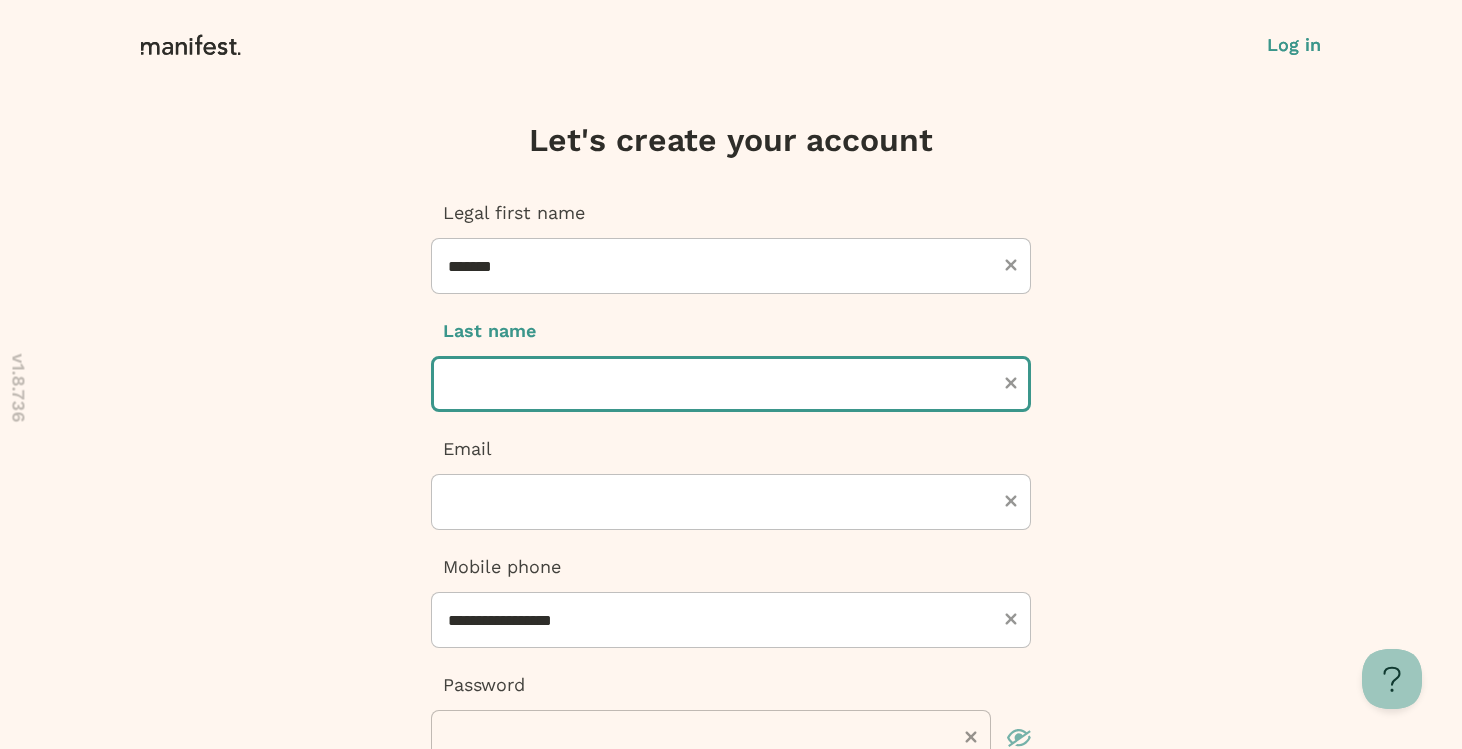 type on "****" 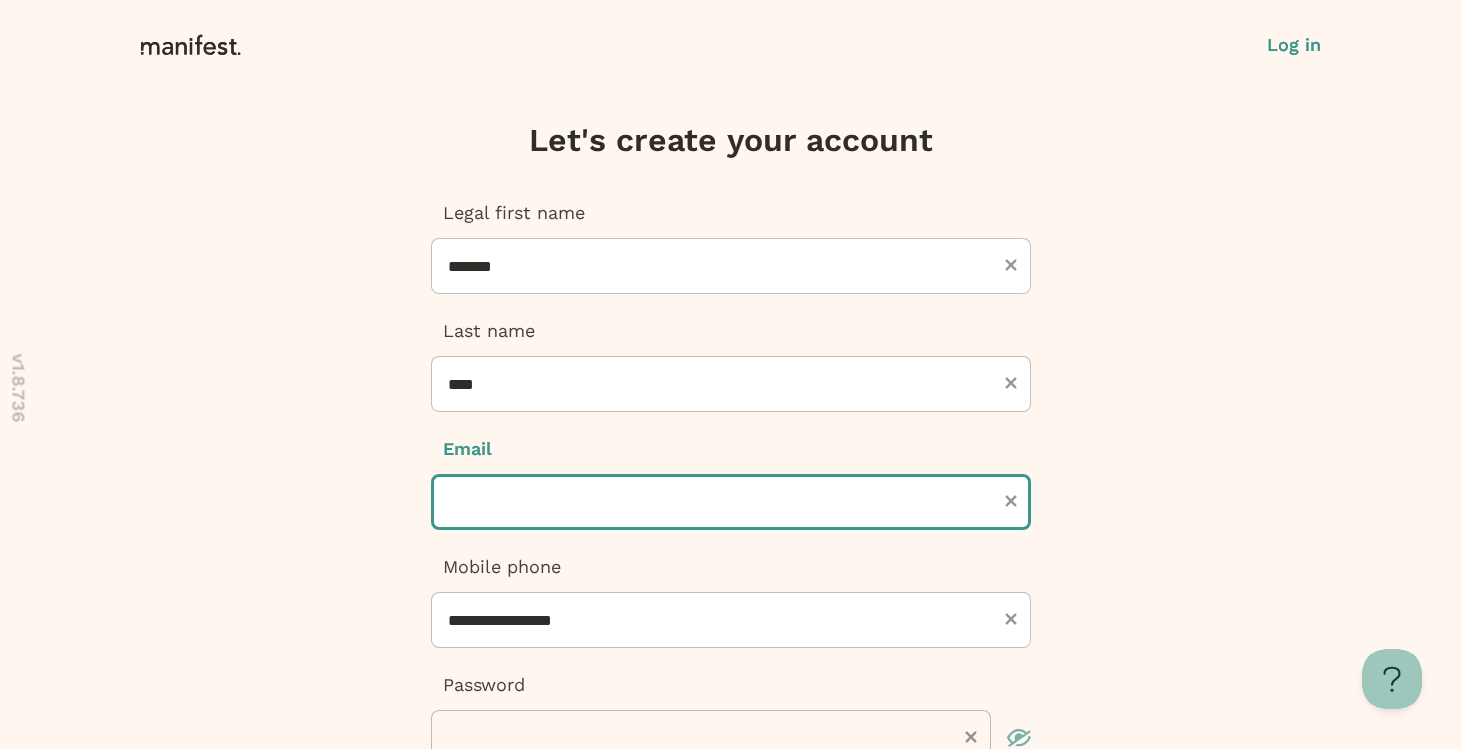 click at bounding box center (731, 502) 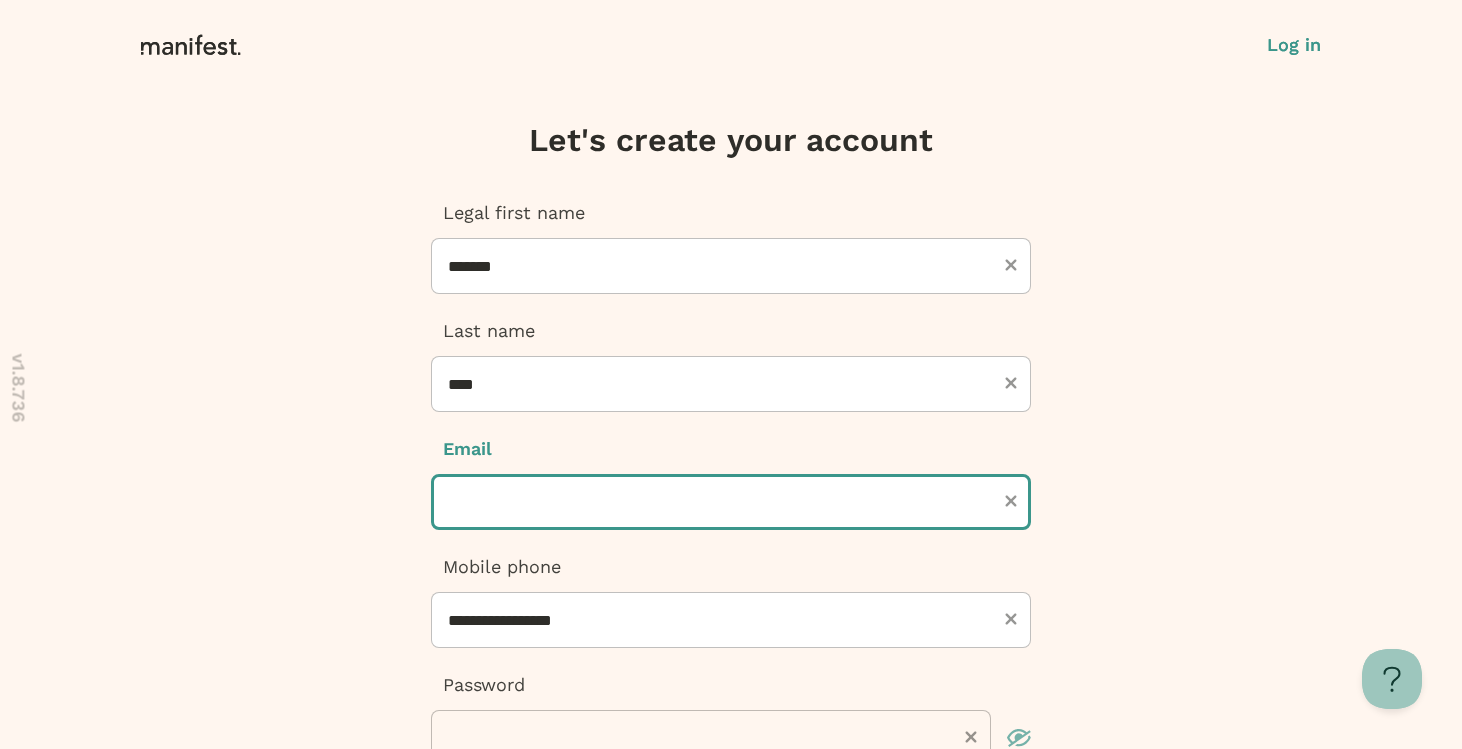 type on "**********" 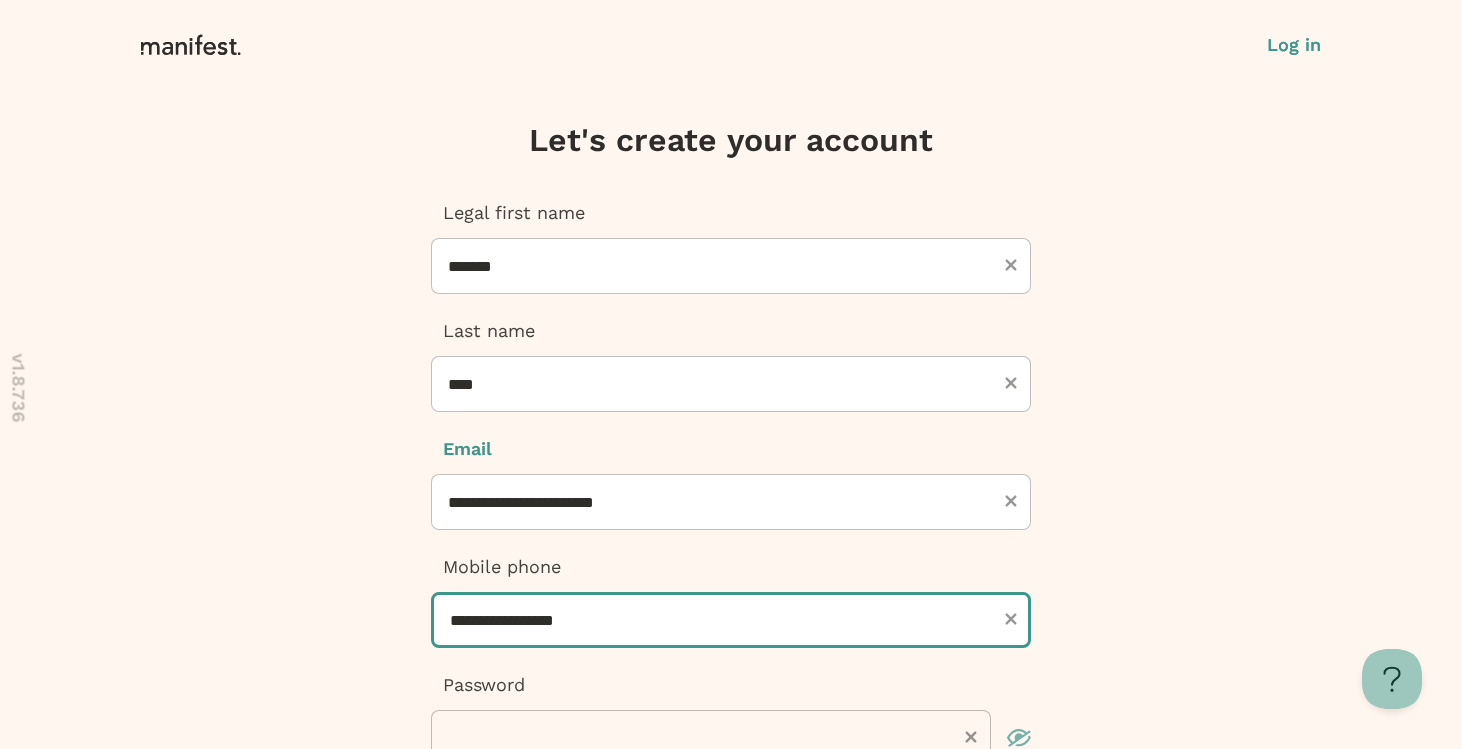 click on "**********" at bounding box center [731, 620] 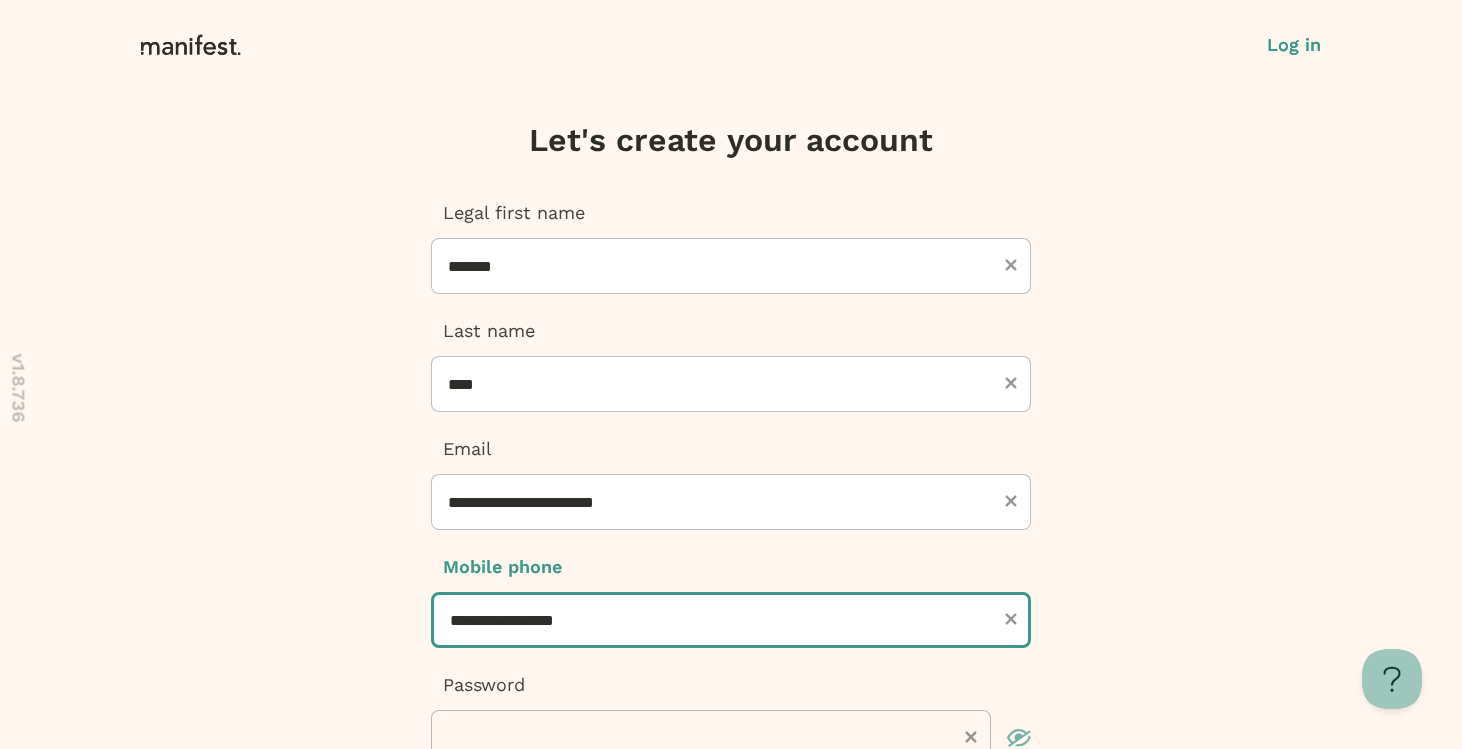 type on "***" 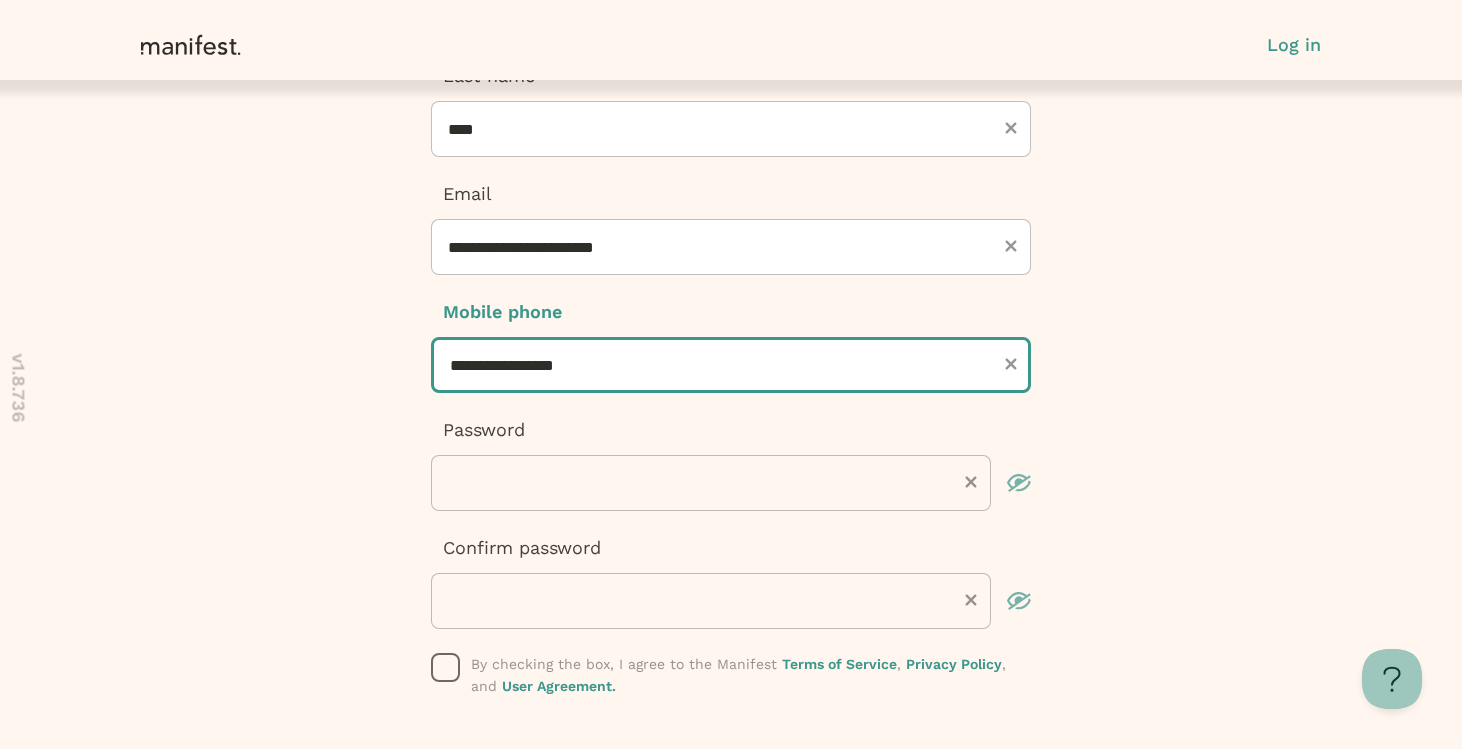 scroll, scrollTop: 257, scrollLeft: 0, axis: vertical 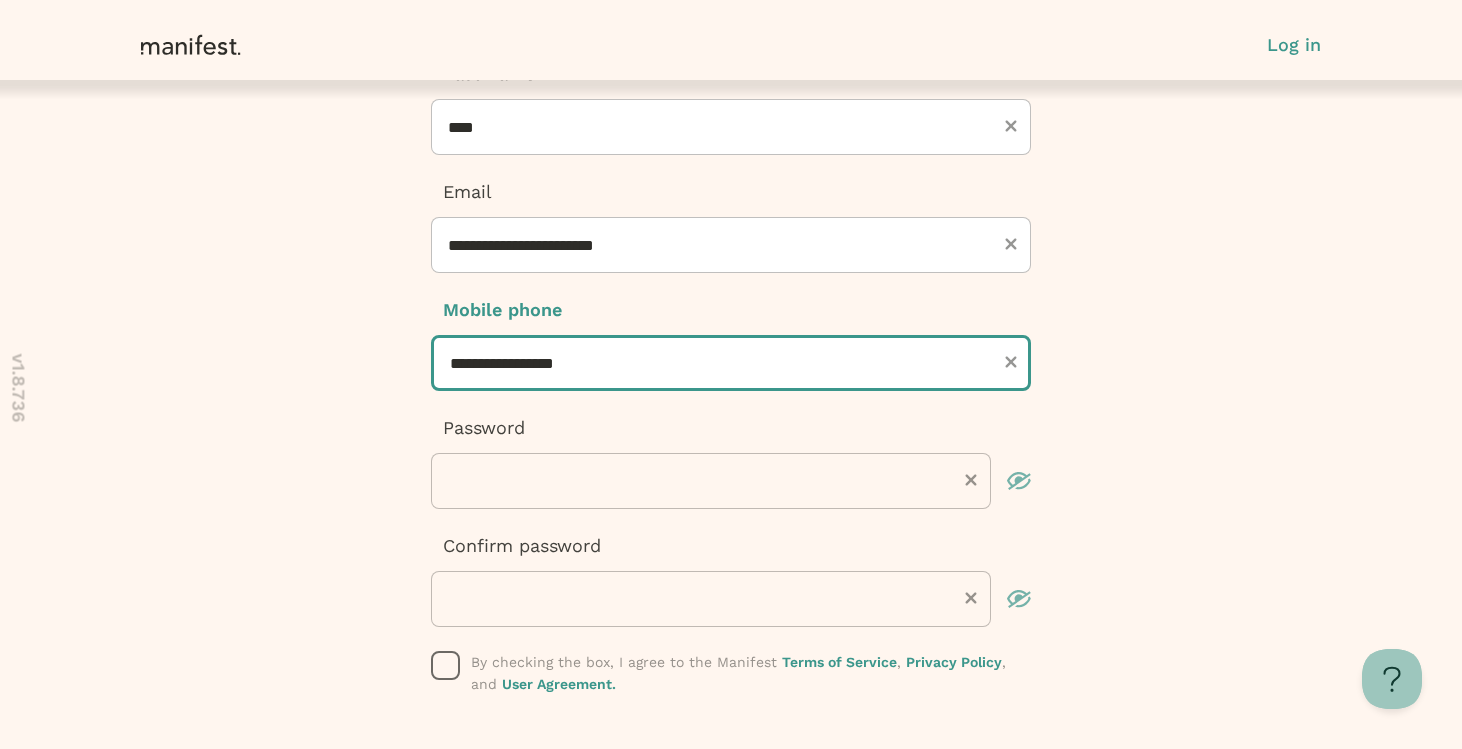 type on "**********" 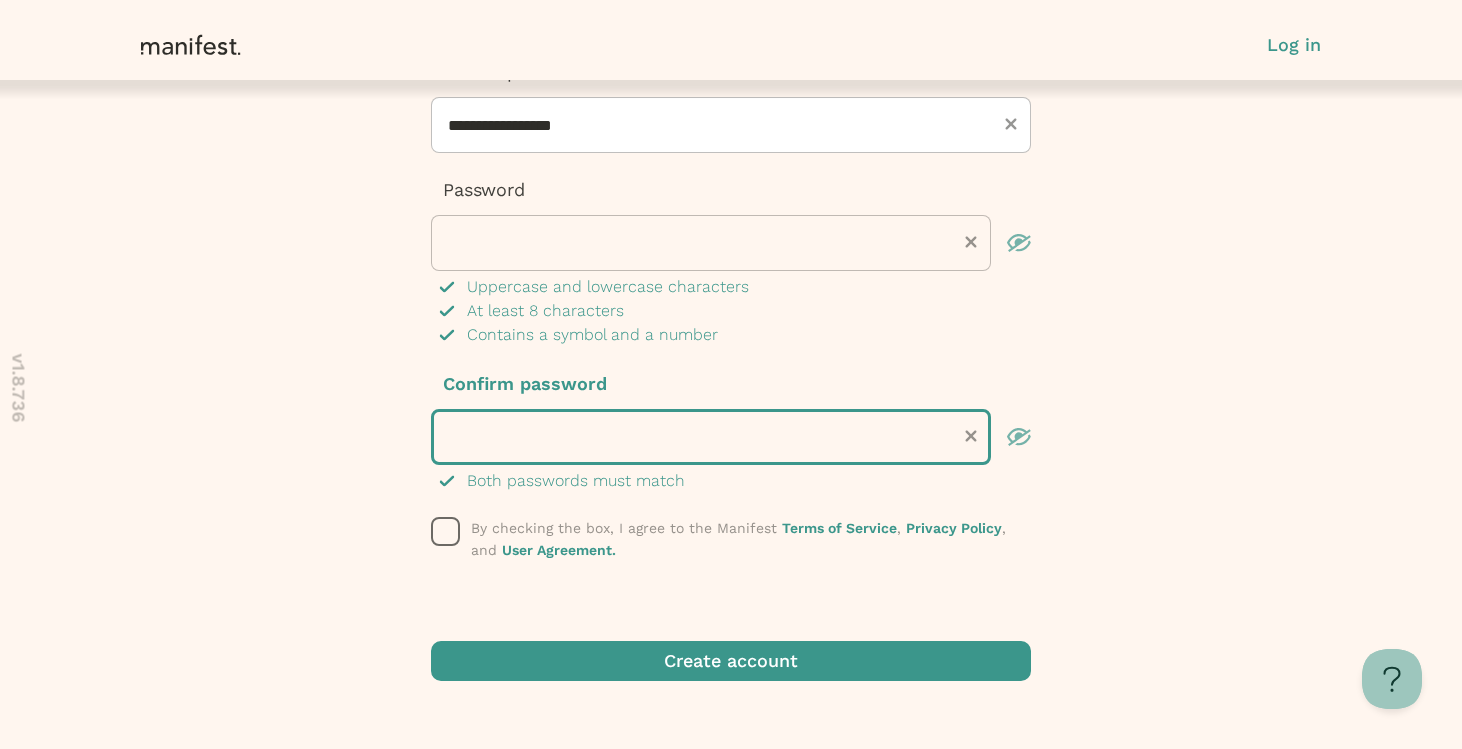 scroll, scrollTop: 501, scrollLeft: 0, axis: vertical 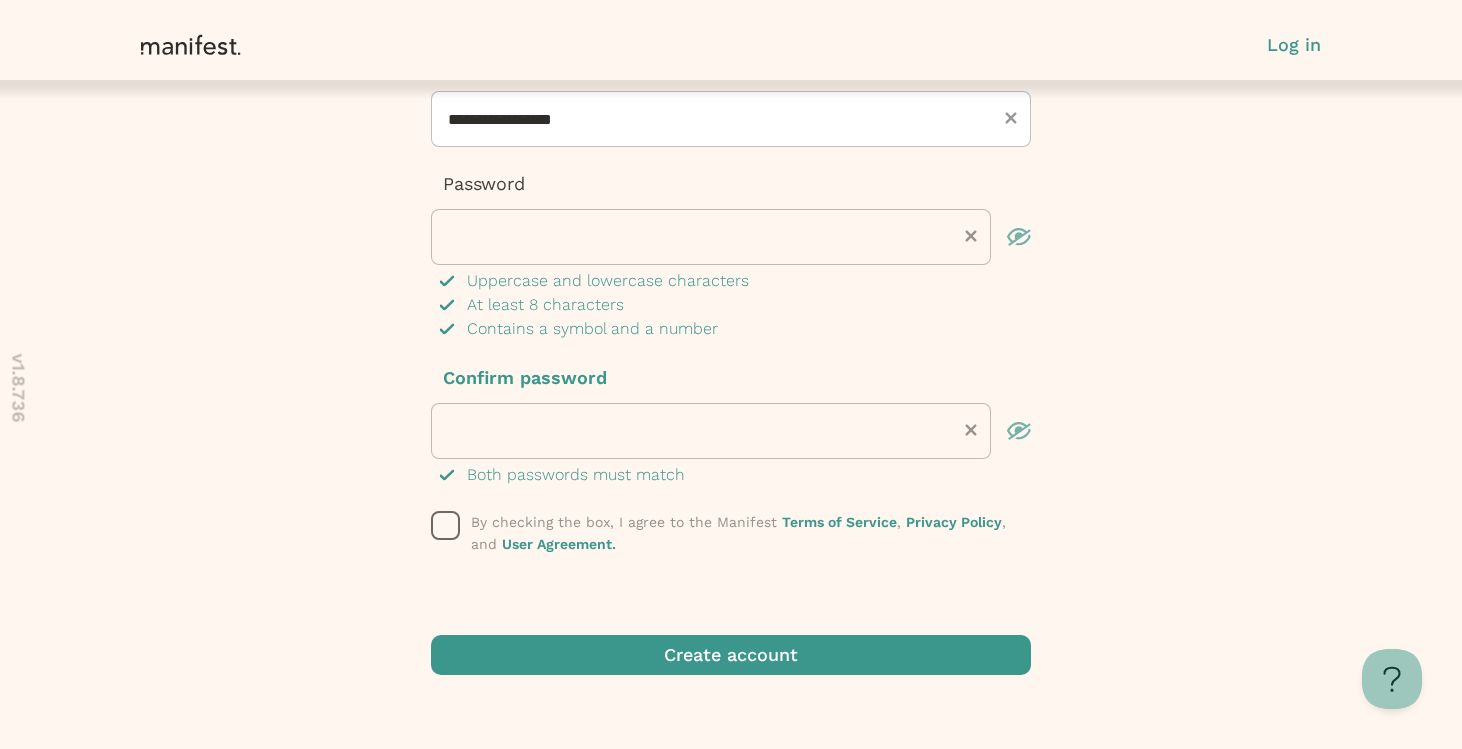 click 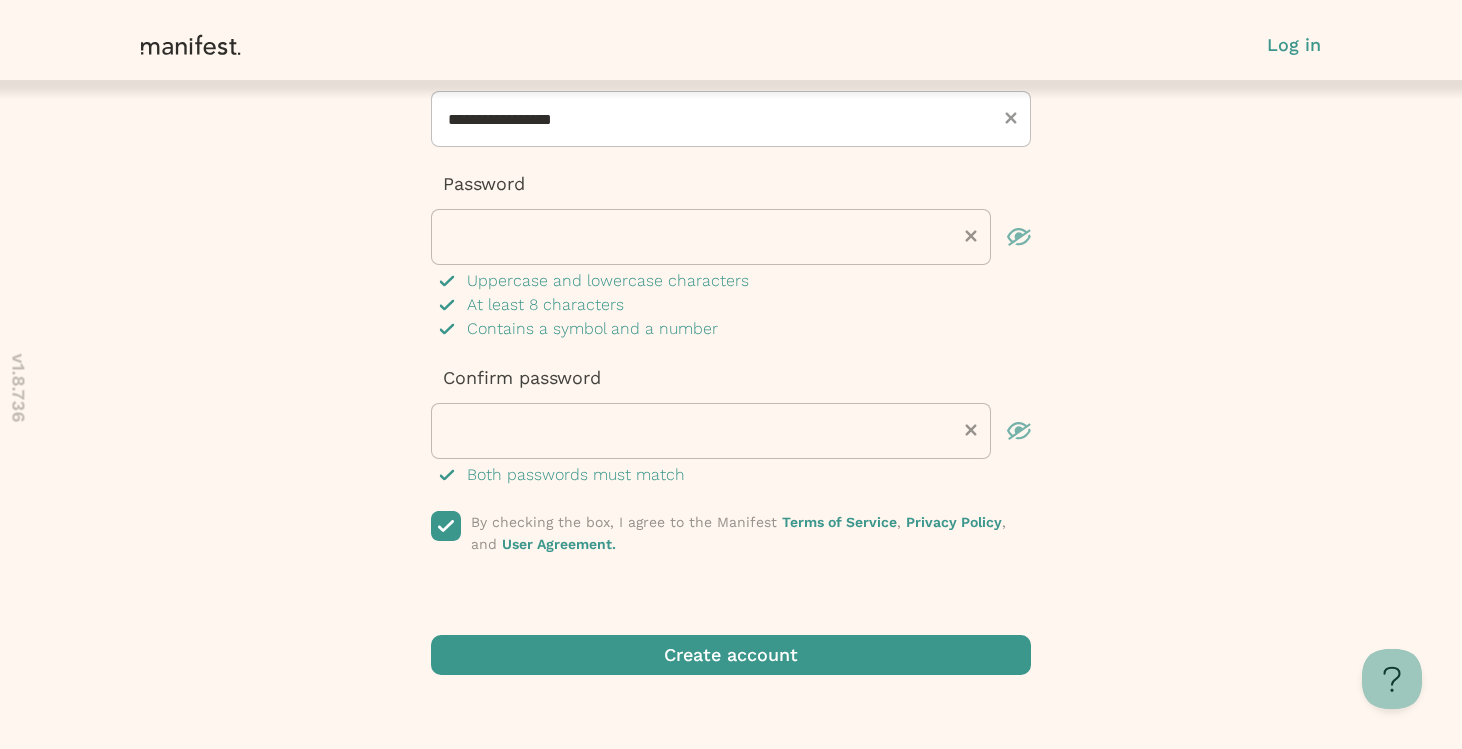 click at bounding box center (731, 655) 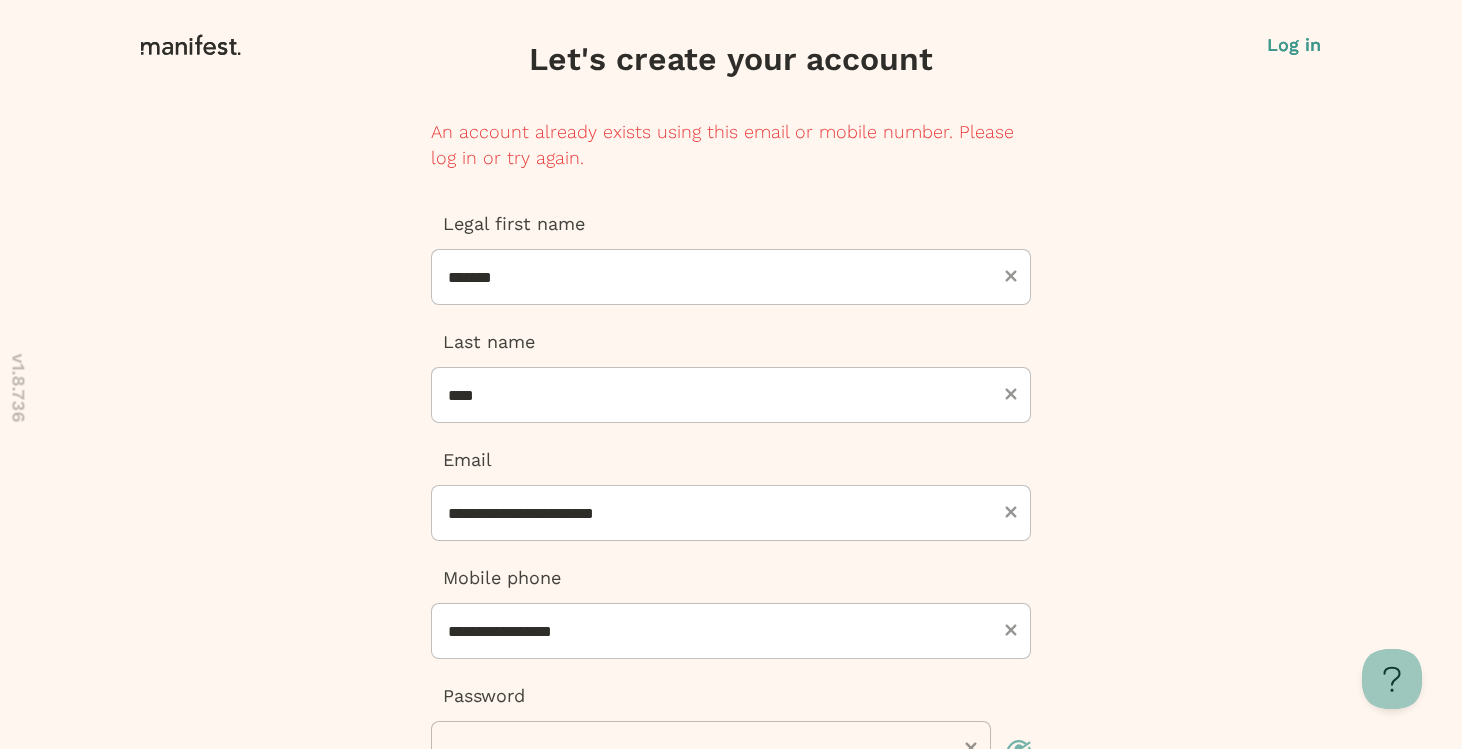 scroll, scrollTop: 99, scrollLeft: 0, axis: vertical 